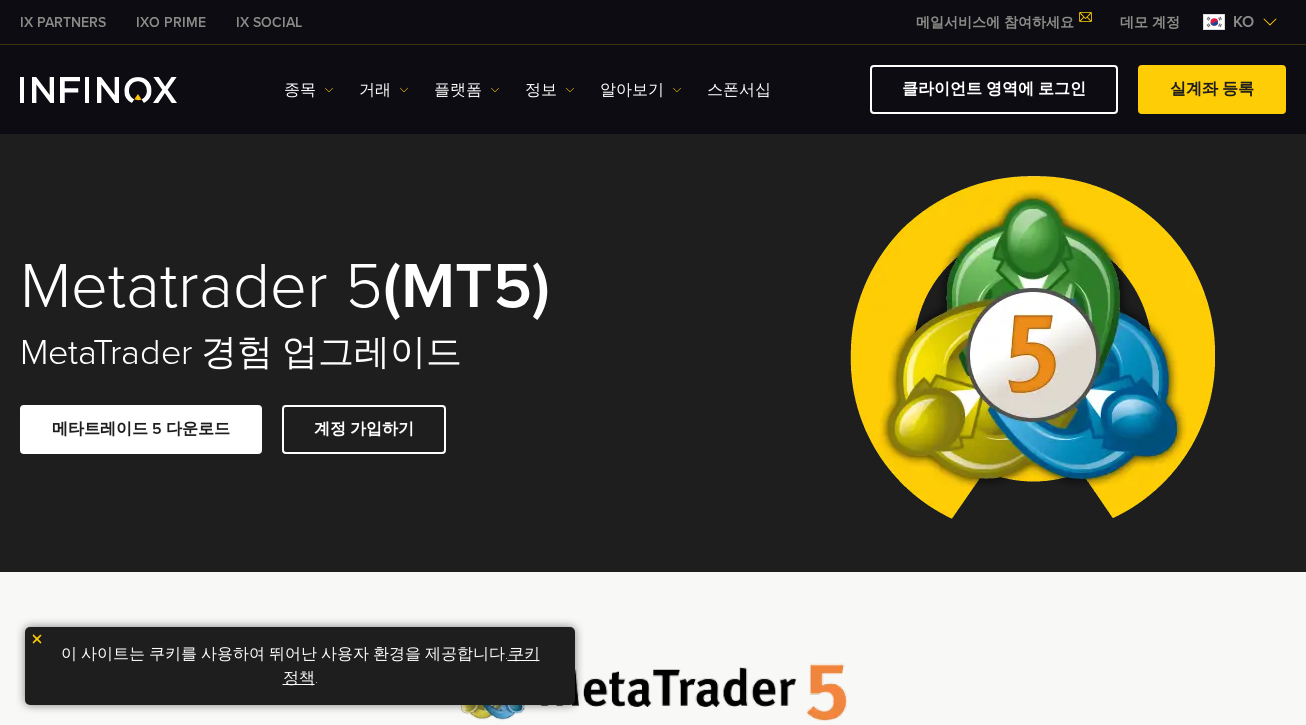 scroll, scrollTop: 0, scrollLeft: 0, axis: both 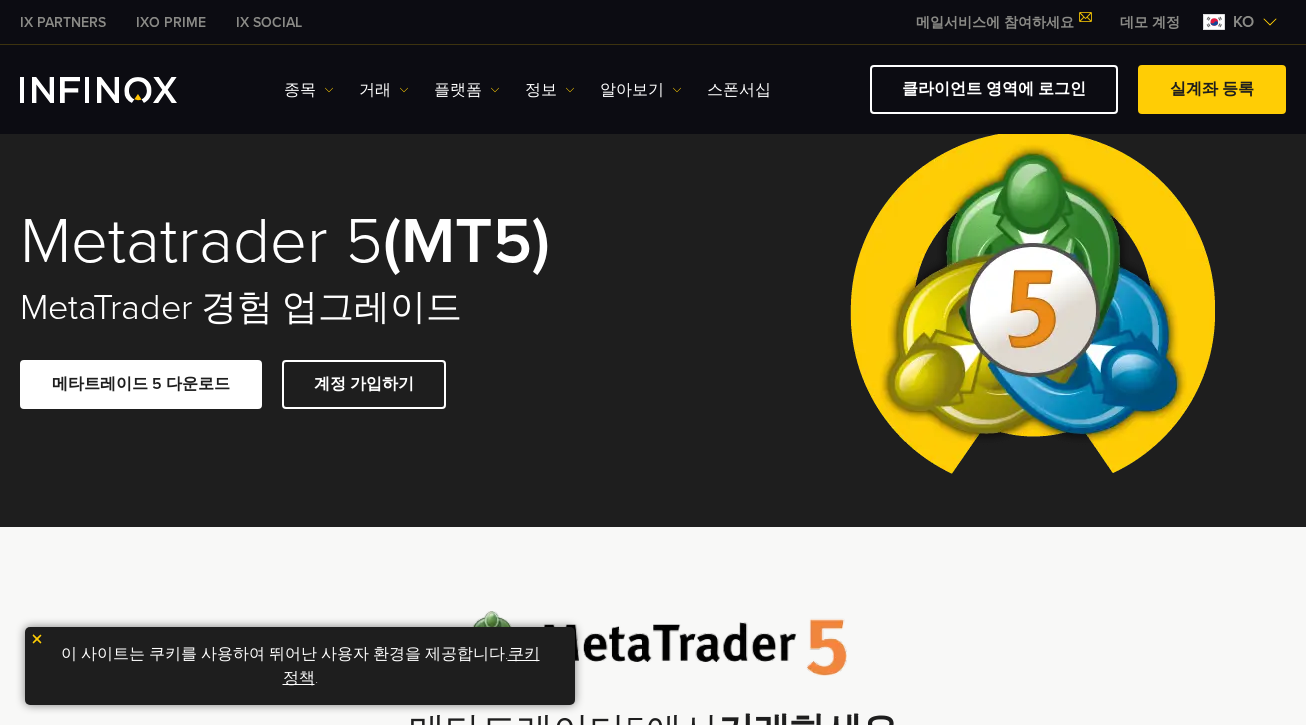 click at bounding box center (98, 90) 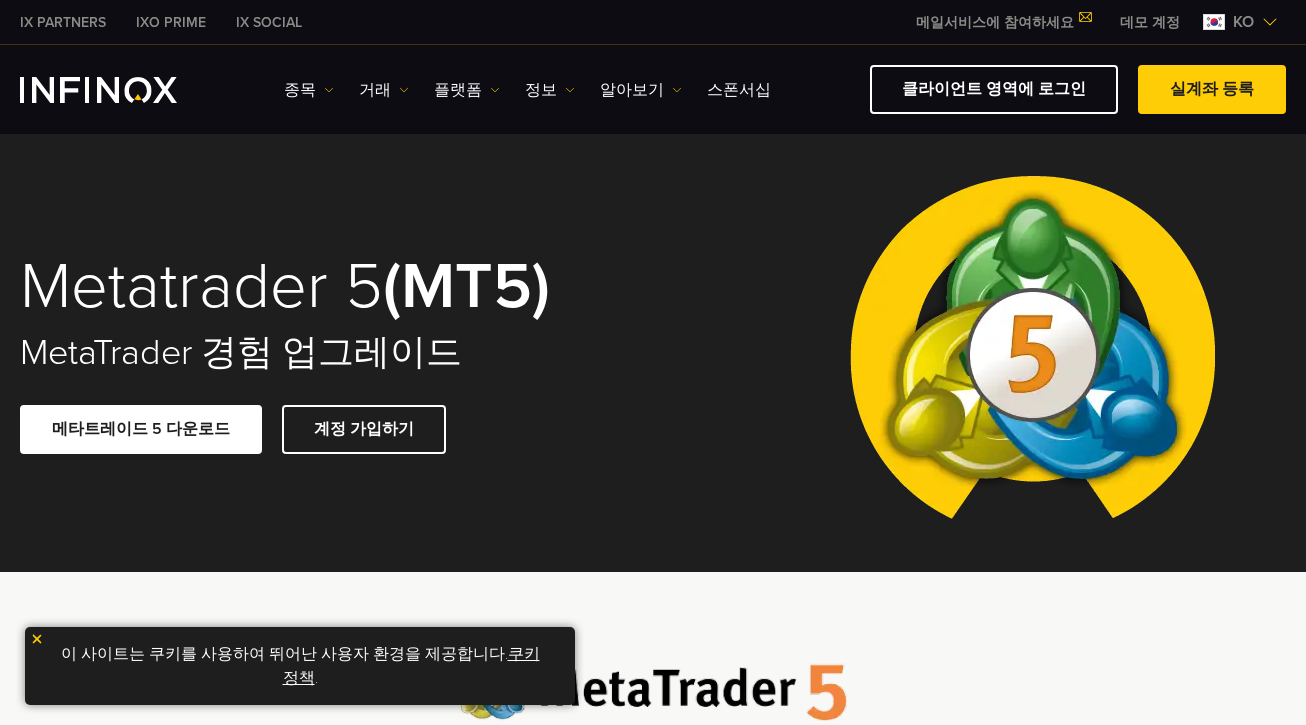 scroll, scrollTop: 0, scrollLeft: 0, axis: both 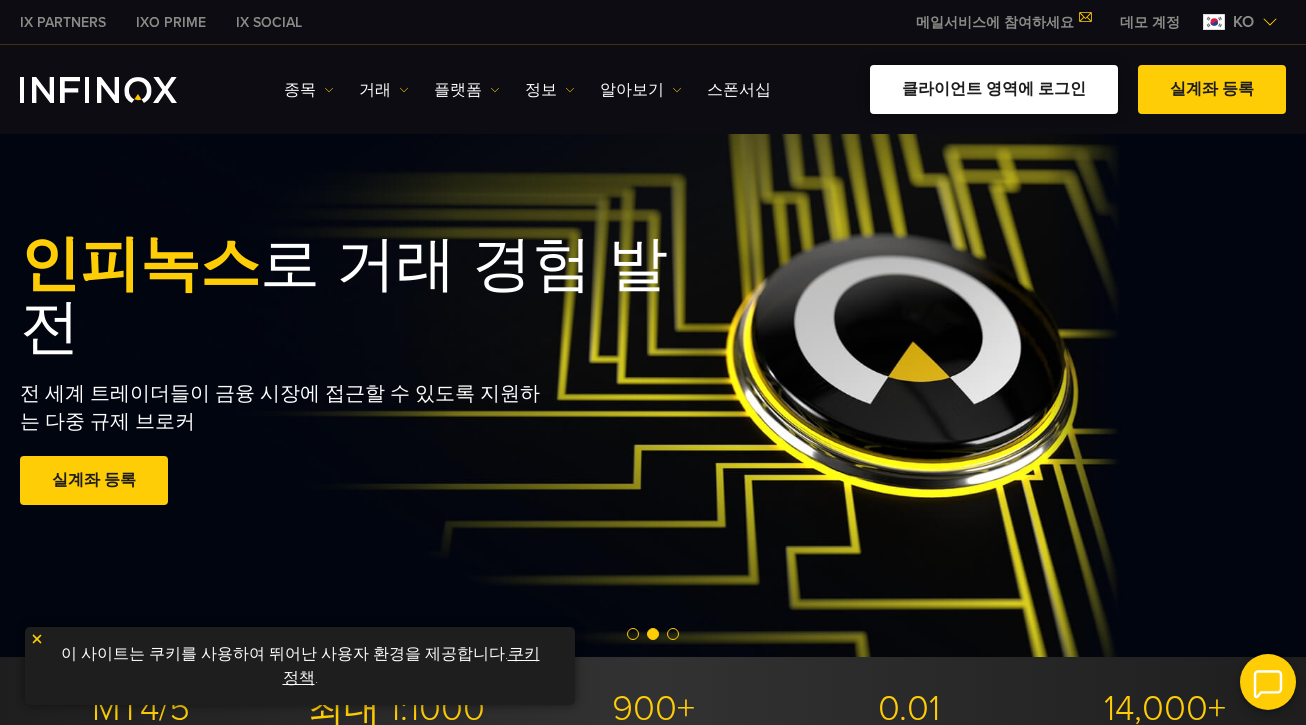 click on "클라이언트 영역에 로그인" at bounding box center [994, 89] 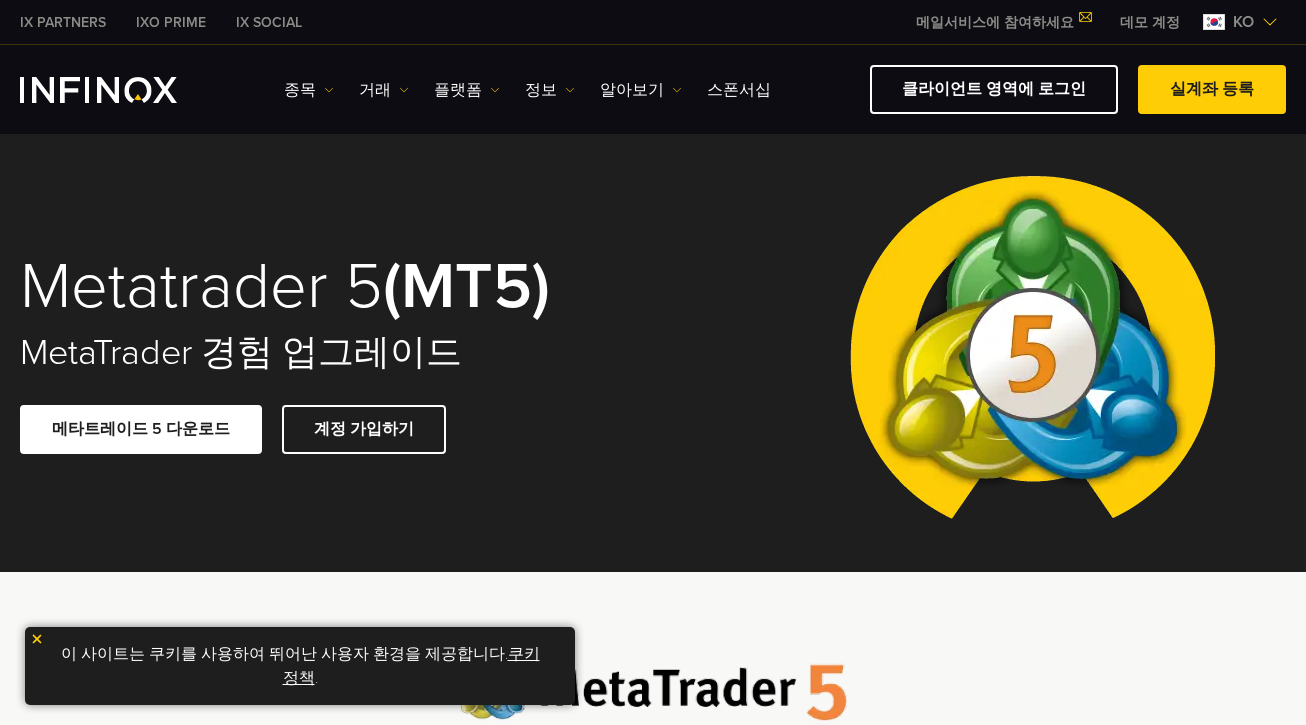 scroll, scrollTop: 0, scrollLeft: 0, axis: both 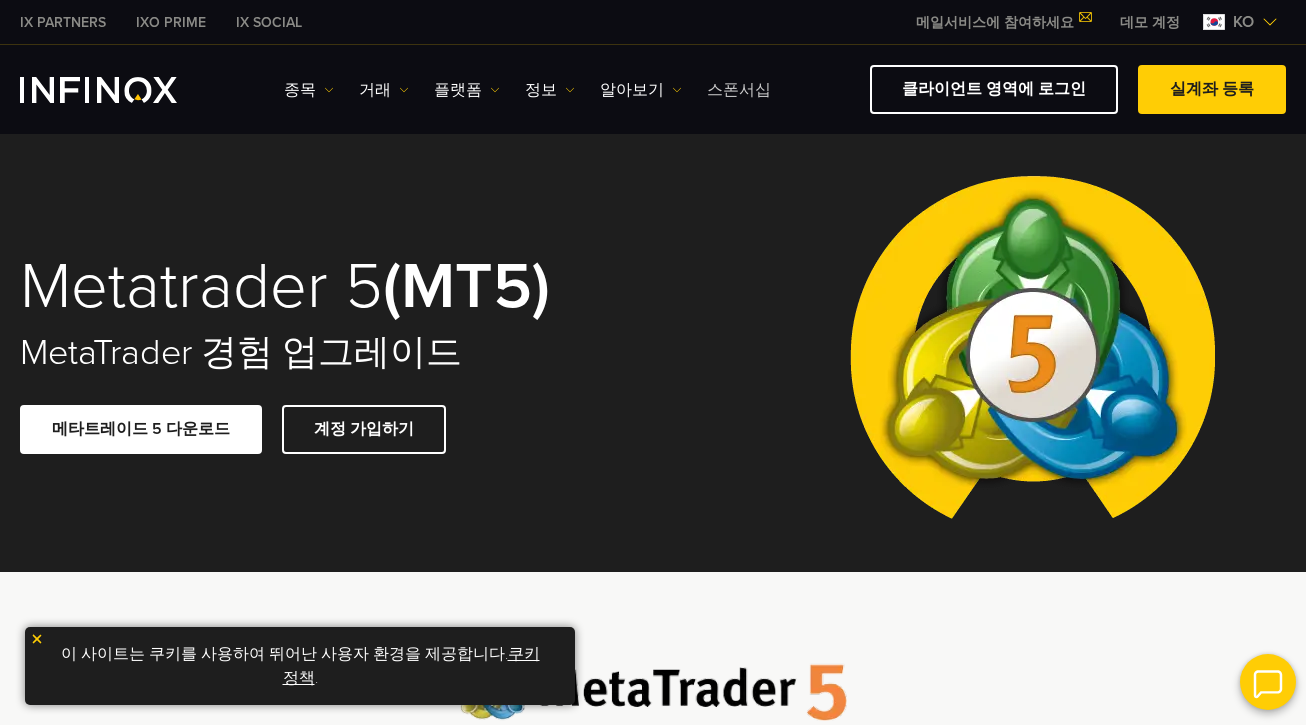 click on "스폰서십" at bounding box center (739, 90) 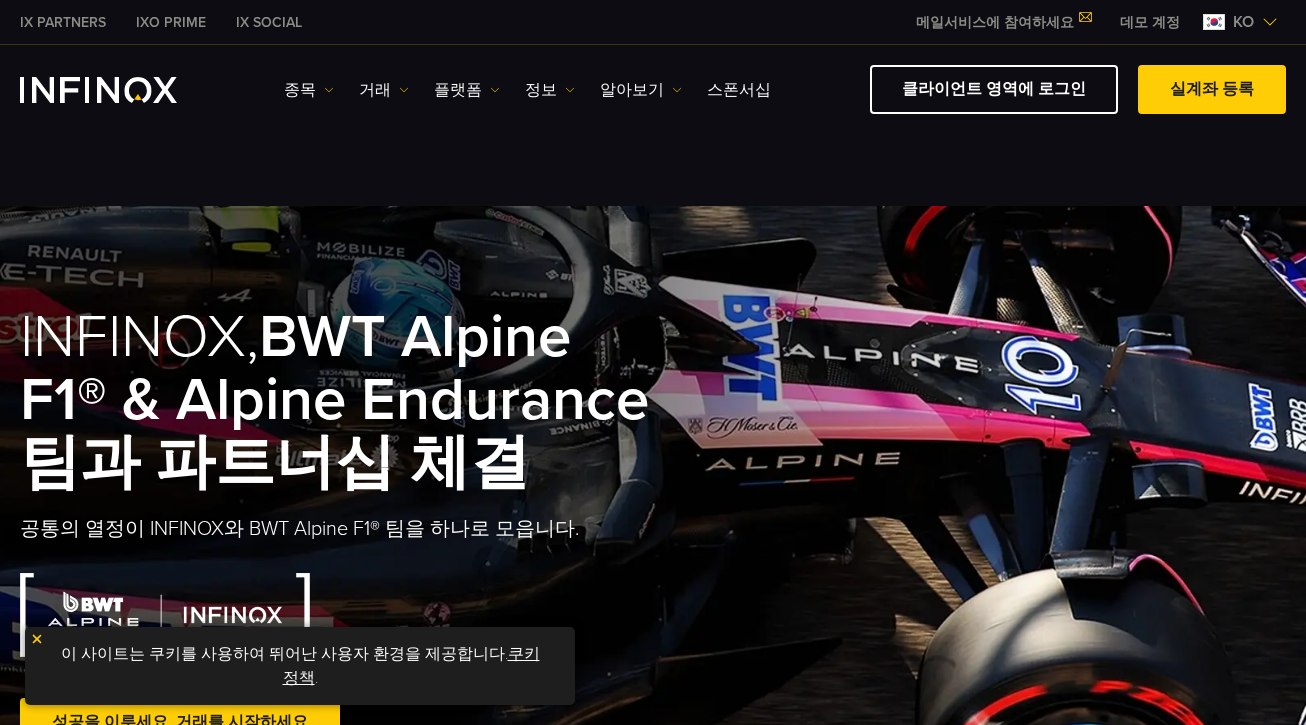 scroll, scrollTop: 3225, scrollLeft: 0, axis: vertical 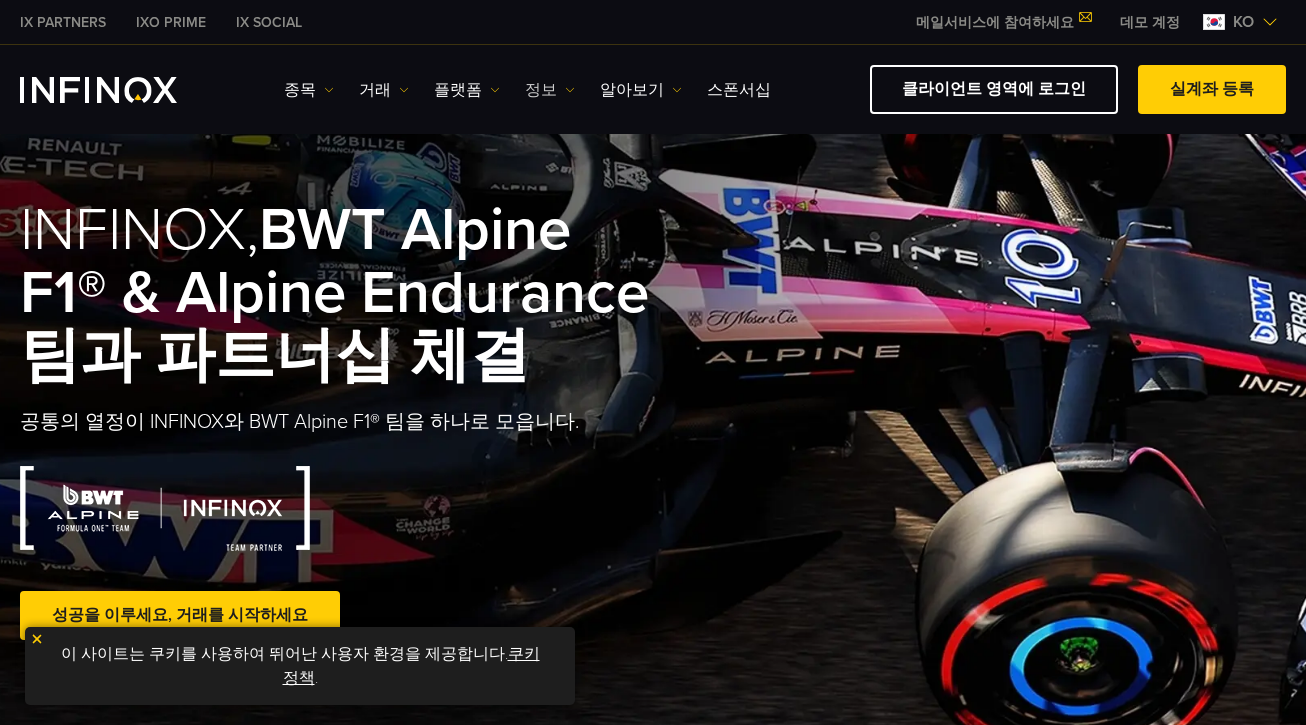 click on "정보" at bounding box center [550, 90] 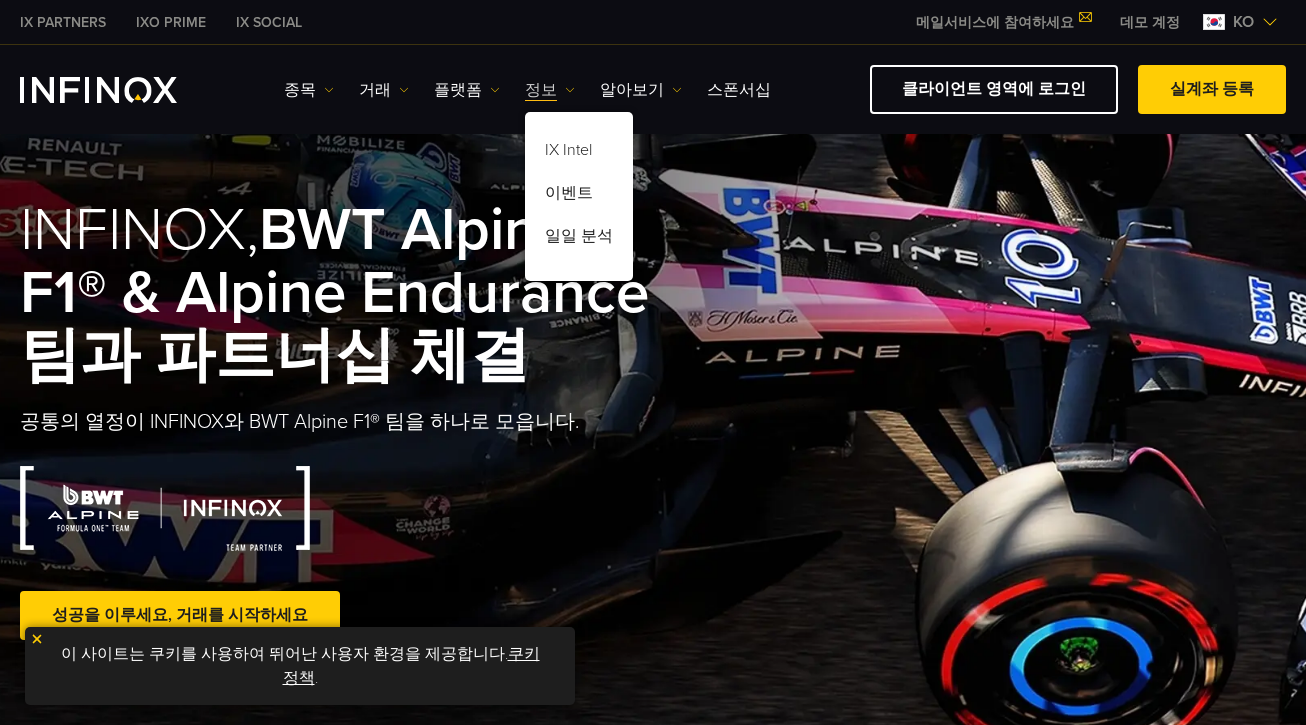 click on "정보" at bounding box center [550, 90] 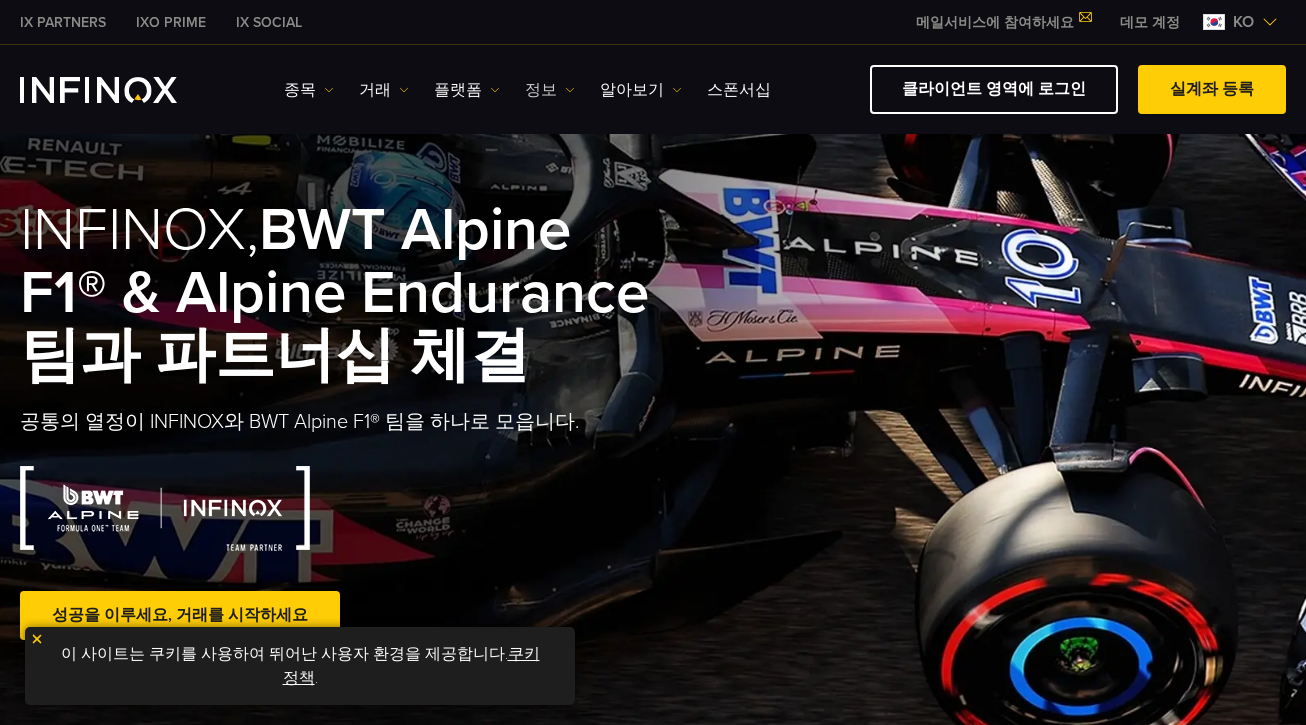 scroll, scrollTop: 0, scrollLeft: 0, axis: both 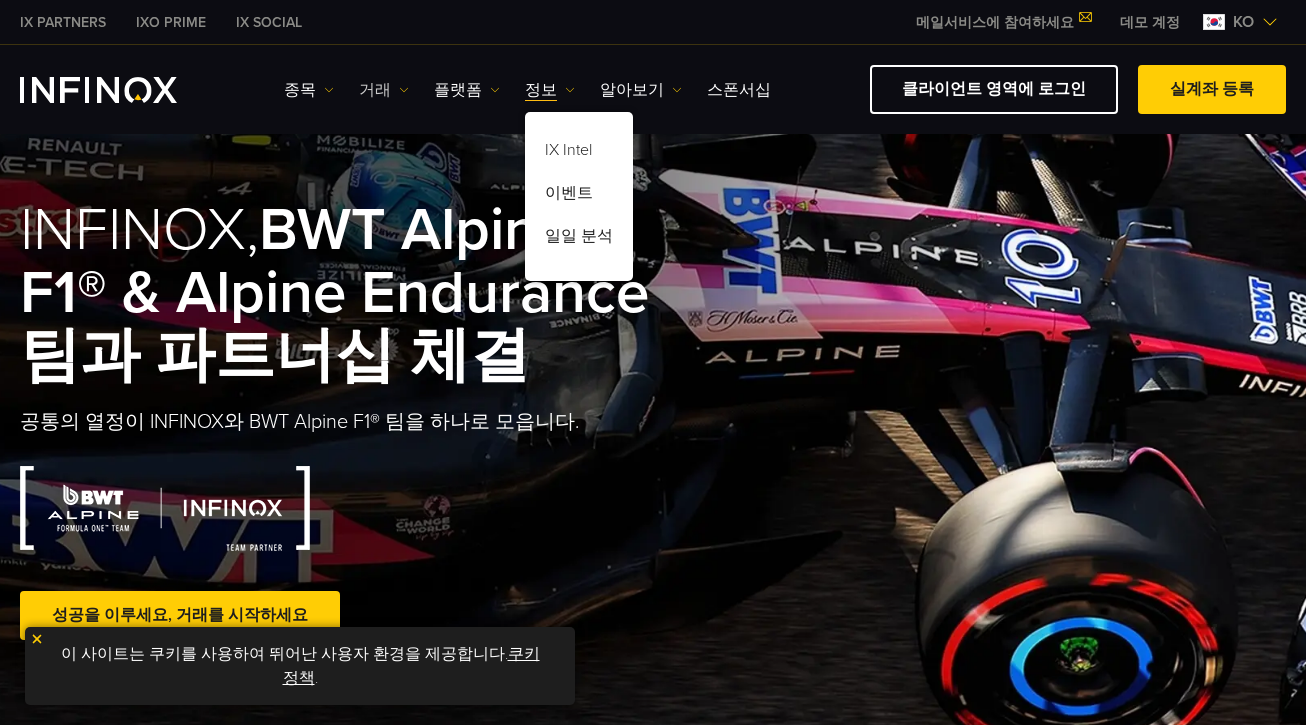 click on "거래" at bounding box center (384, 90) 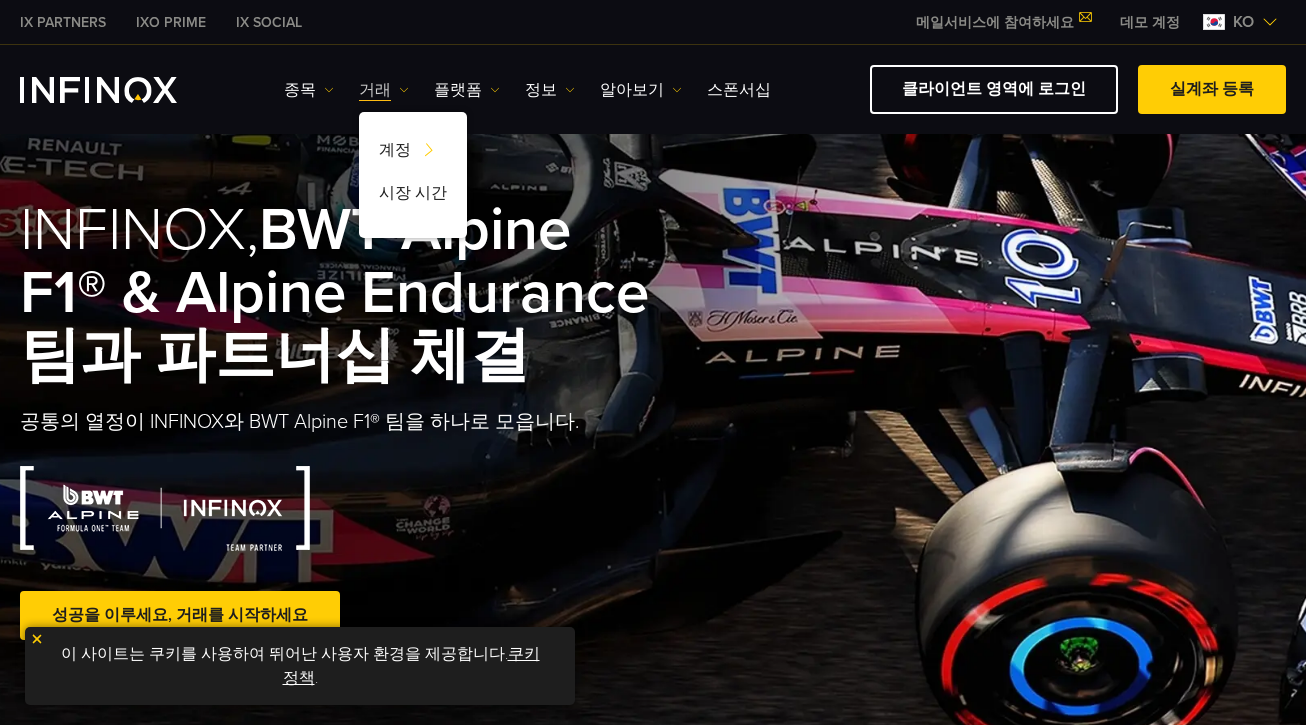scroll, scrollTop: 0, scrollLeft: 0, axis: both 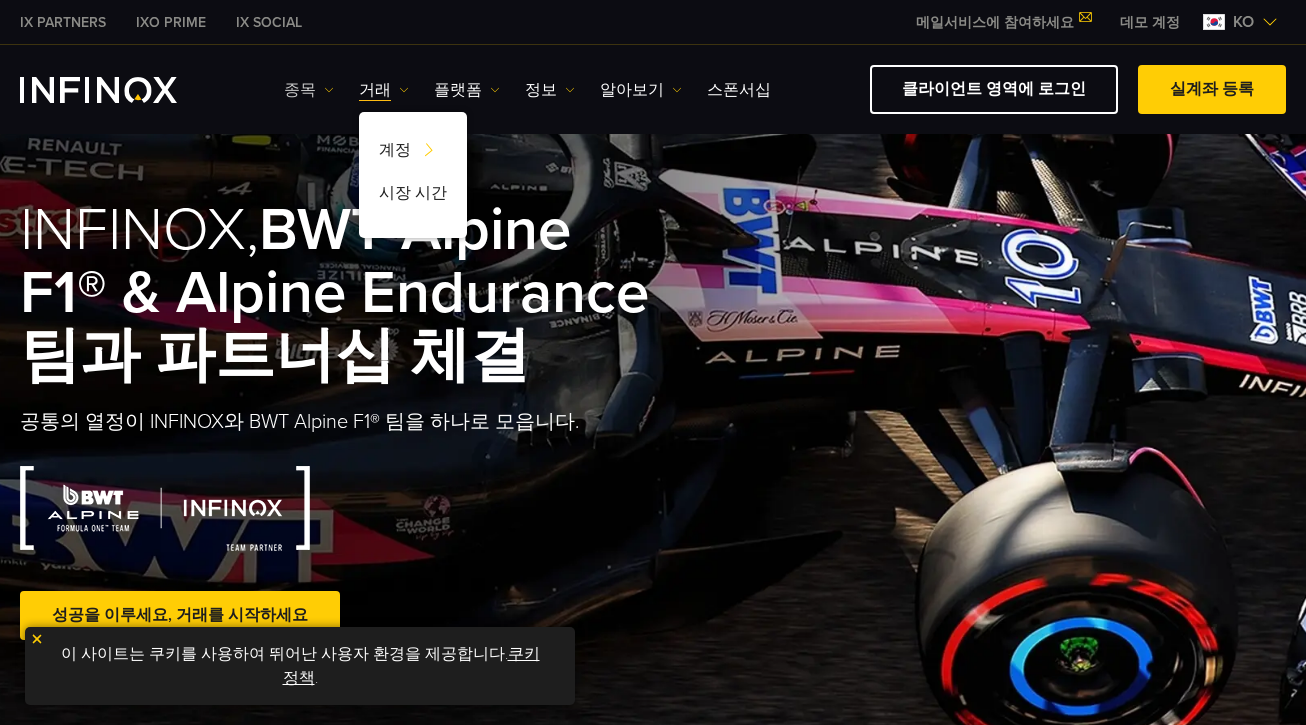click on "종목" at bounding box center (309, 90) 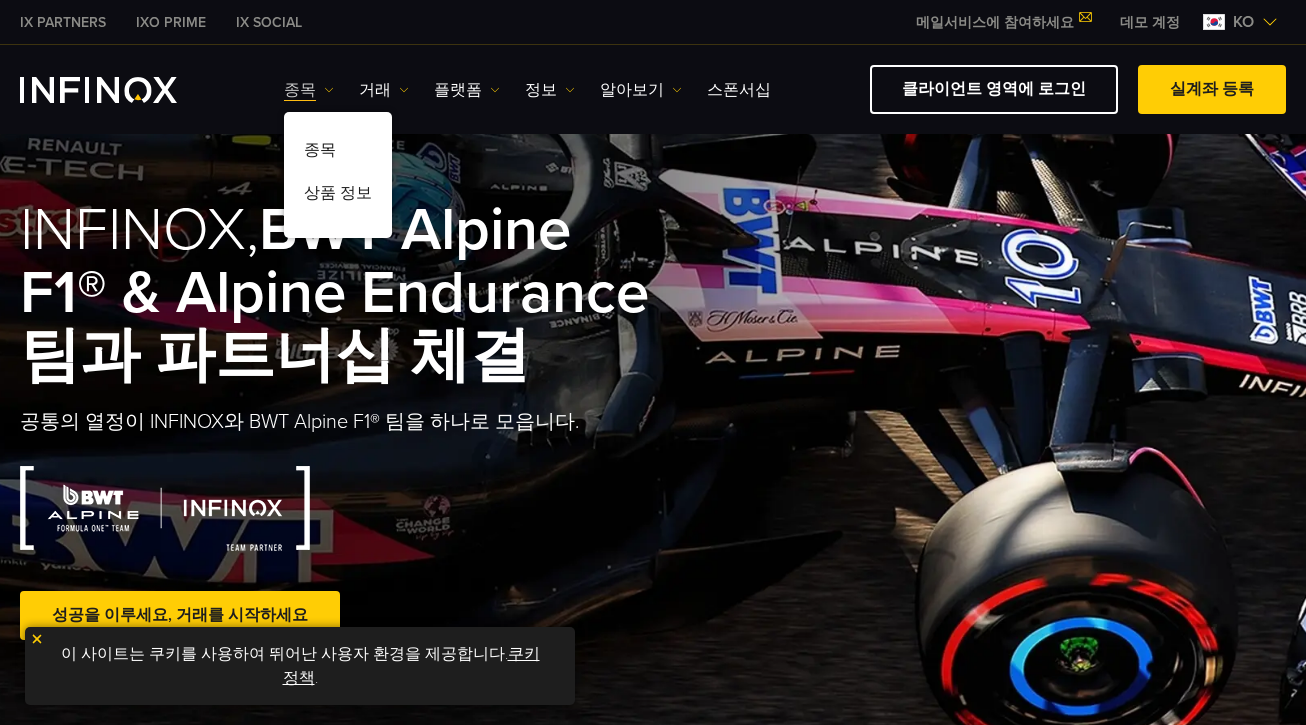 scroll, scrollTop: 0, scrollLeft: 0, axis: both 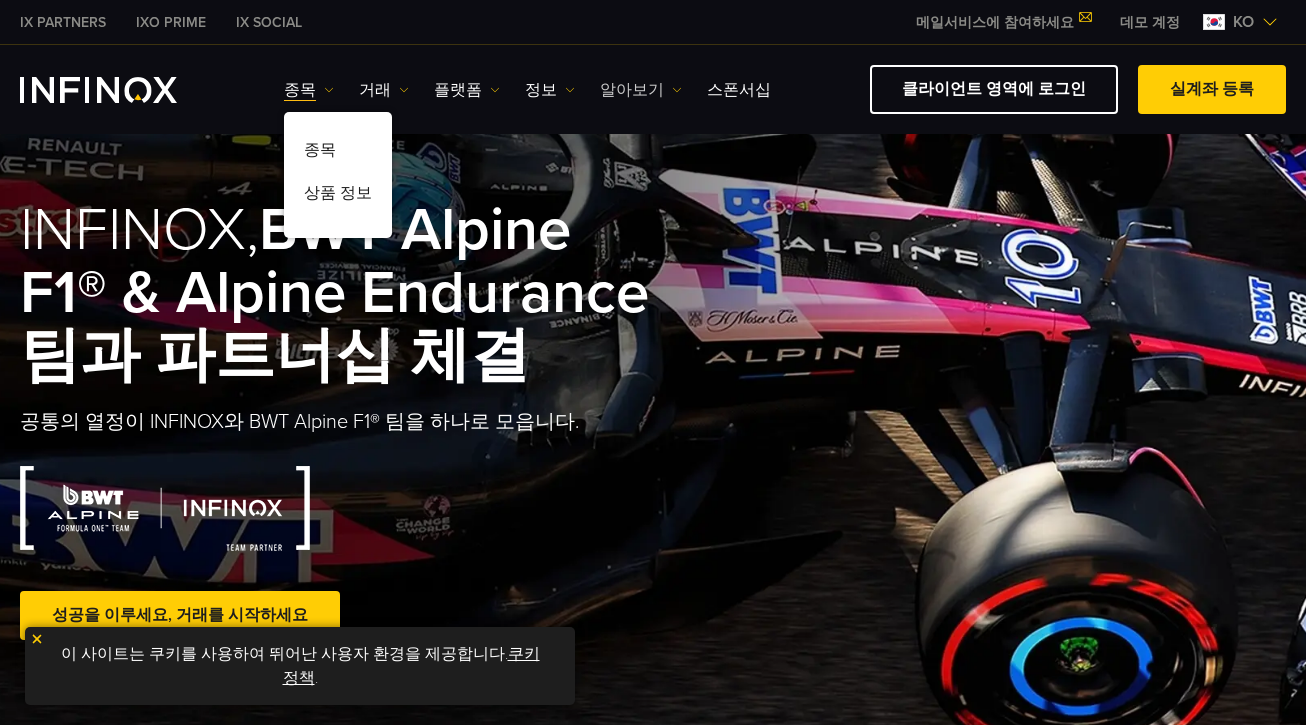click on "알아보기" at bounding box center [641, 90] 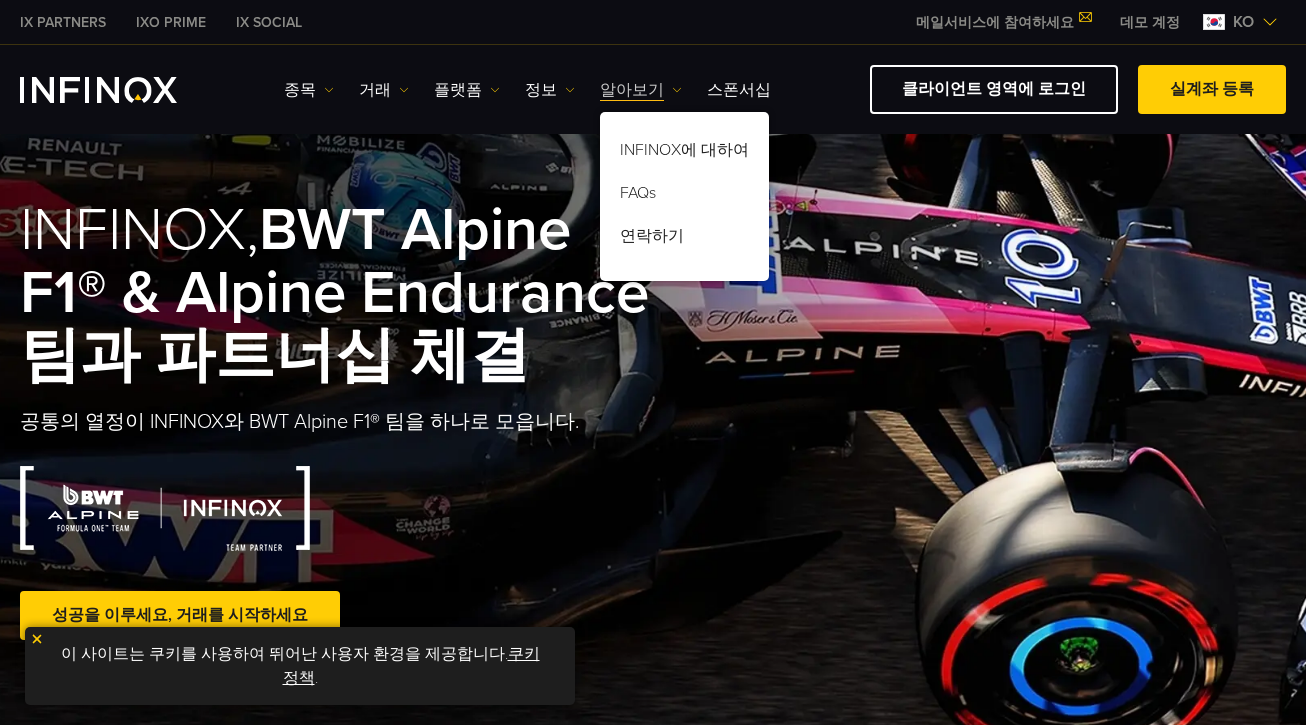 scroll, scrollTop: 0, scrollLeft: 0, axis: both 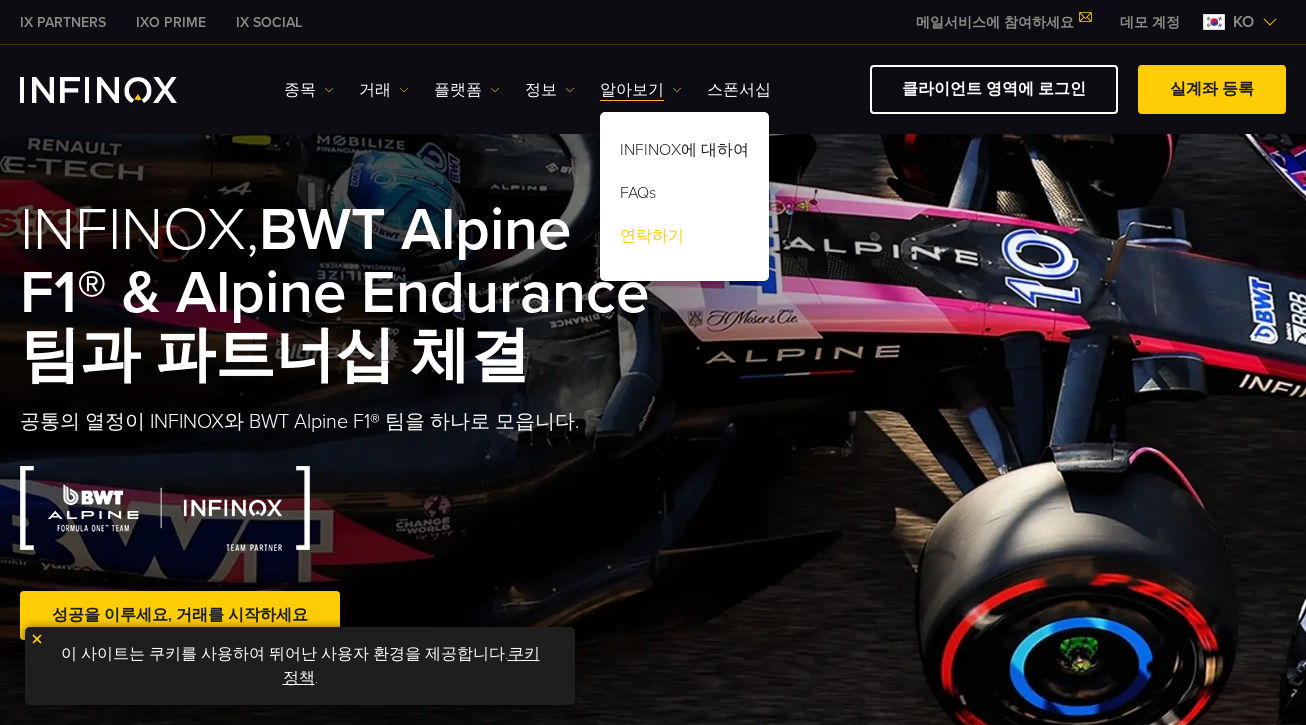 click on "연락하기" at bounding box center (684, 239) 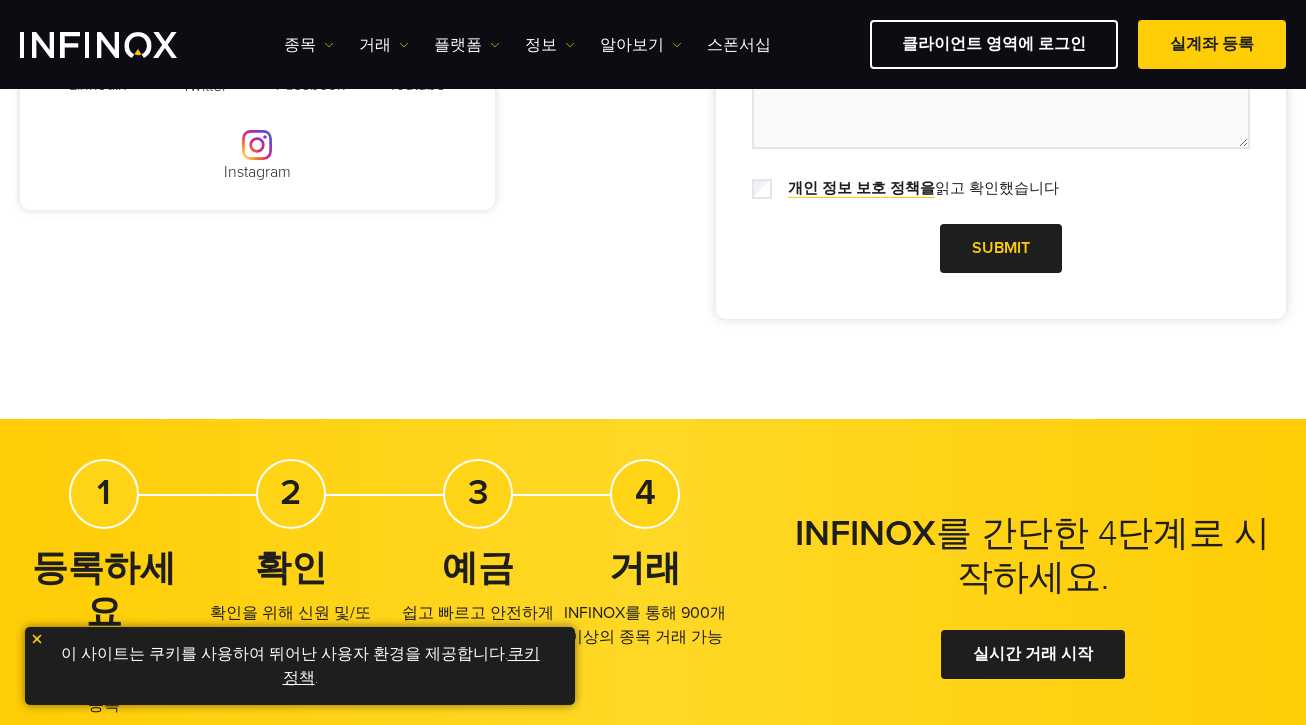 scroll, scrollTop: 500, scrollLeft: 0, axis: vertical 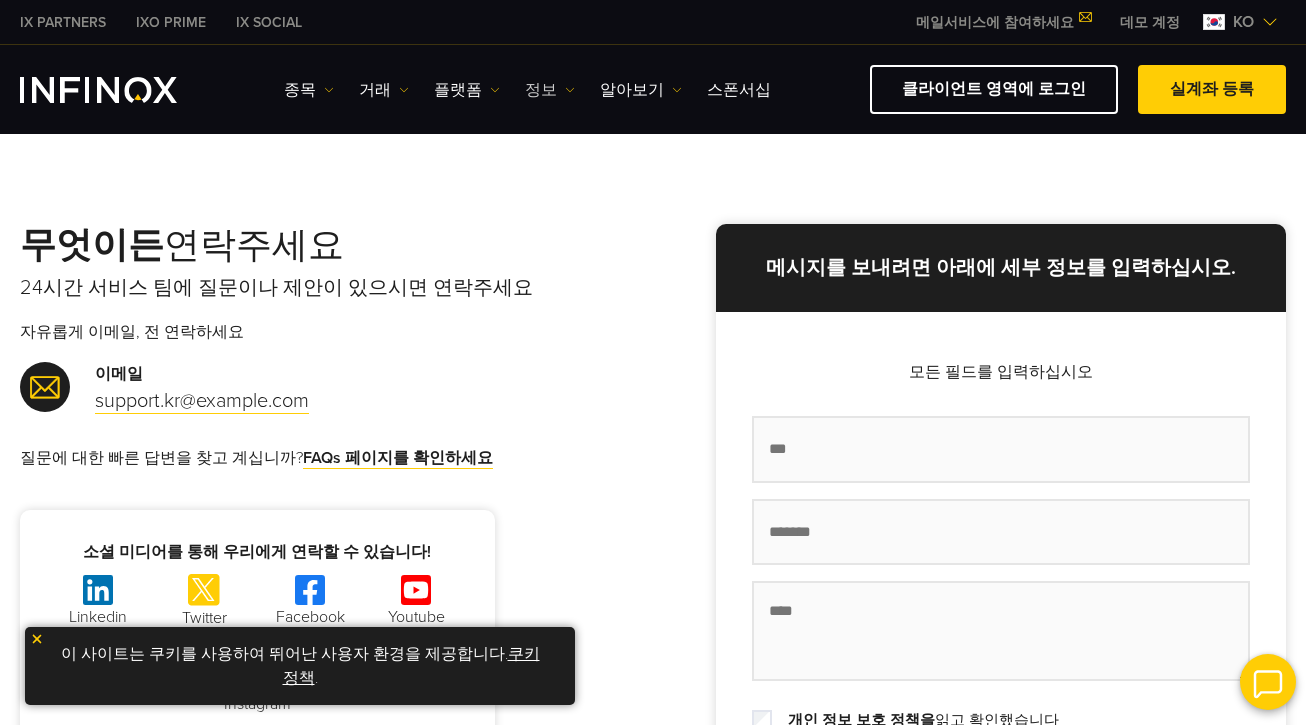 click on "정보" at bounding box center [550, 90] 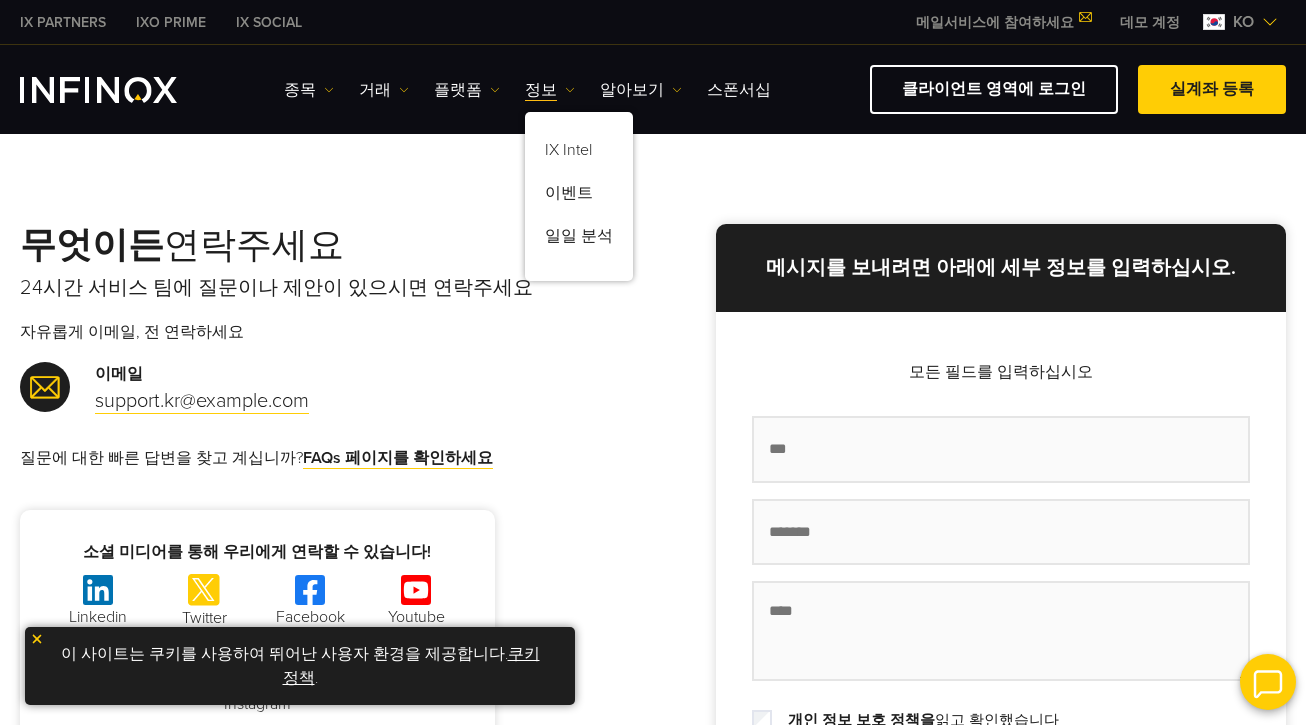 click on "무엇이든   연락주세요
24시간 서비스 팀에 질문이나 제안이 있으시면 연락주세요
자유롭게 이메일, 전 연락하세요
이메일
support.kr@infinox.com
질문에 대한 빠른 답변을 찾고 계십니까?  FAQs 페이지를 확인하세요
Linkedin Twitter" at bounding box center (653, 542) 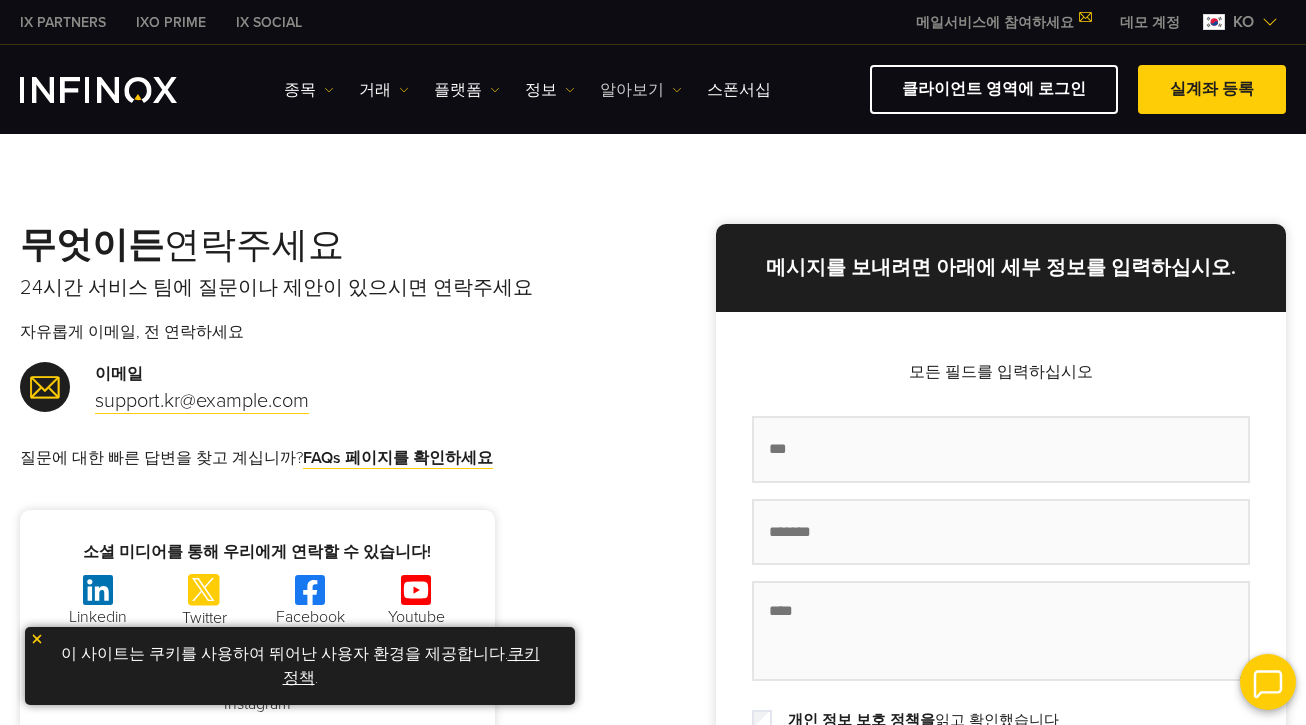 click on "알아보기" at bounding box center (641, 90) 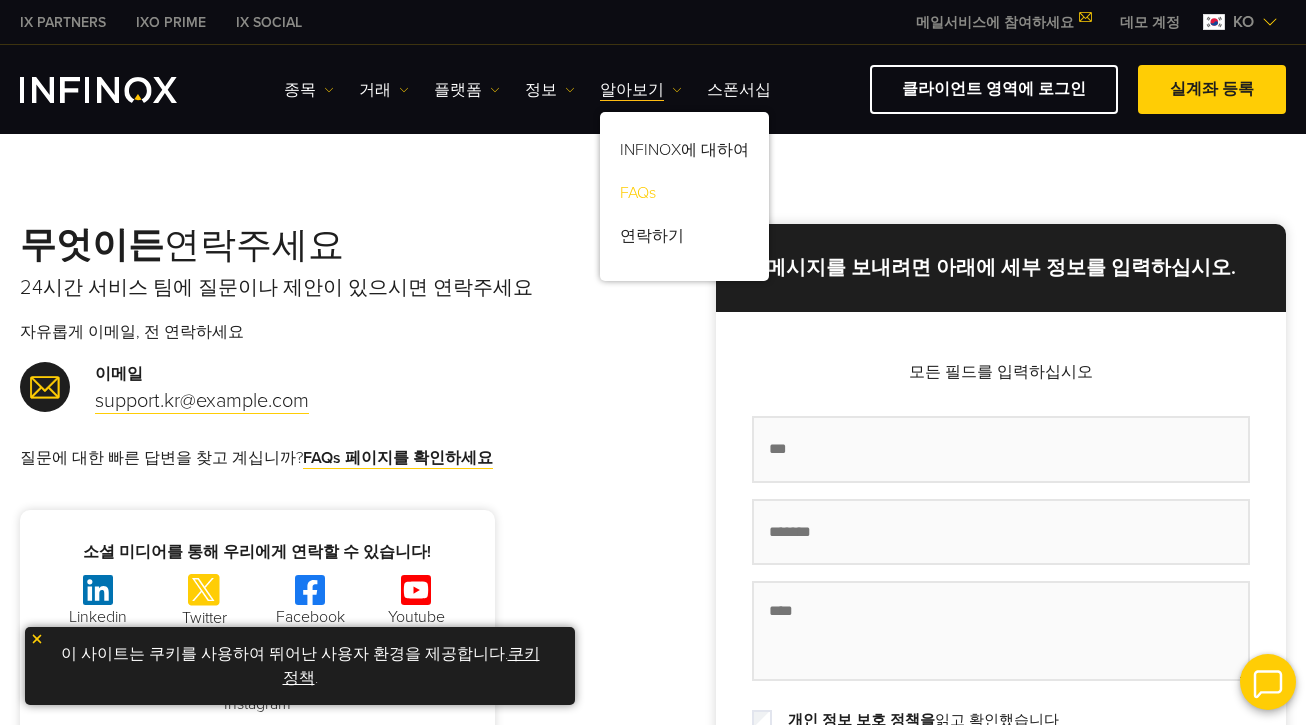 click on "FAQs" at bounding box center [684, 196] 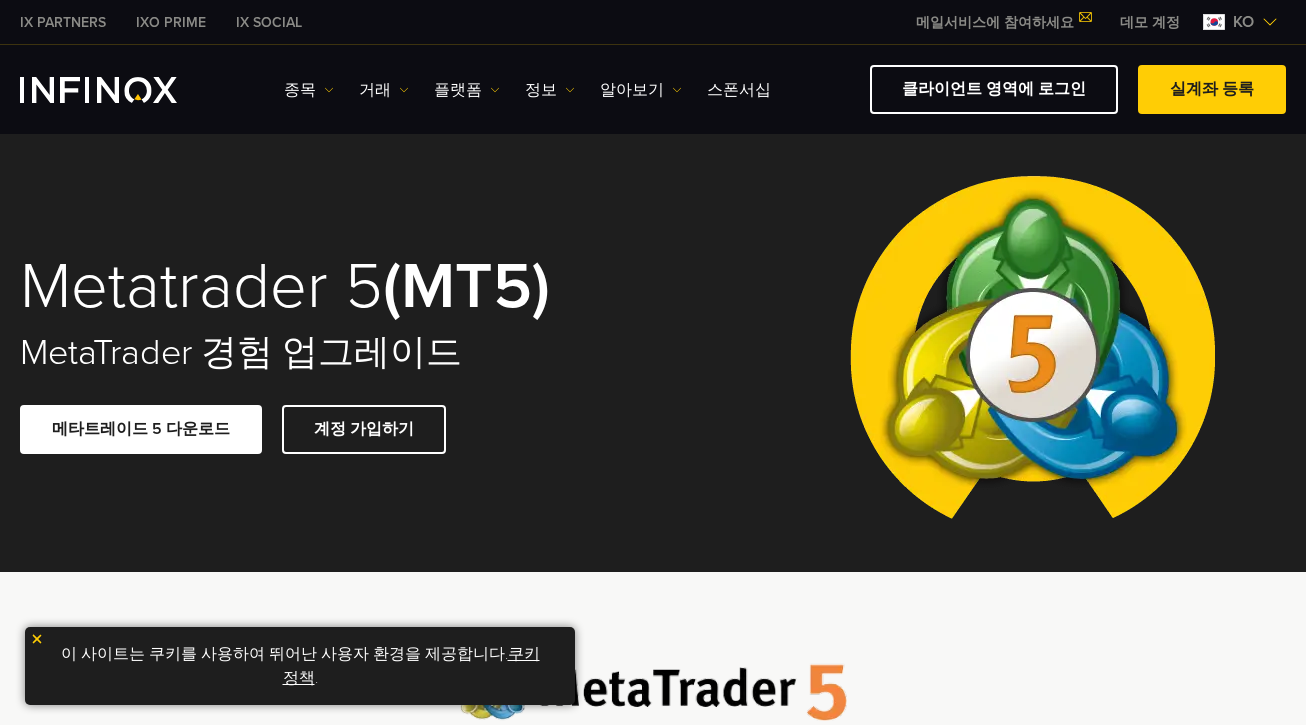 scroll, scrollTop: 0, scrollLeft: 0, axis: both 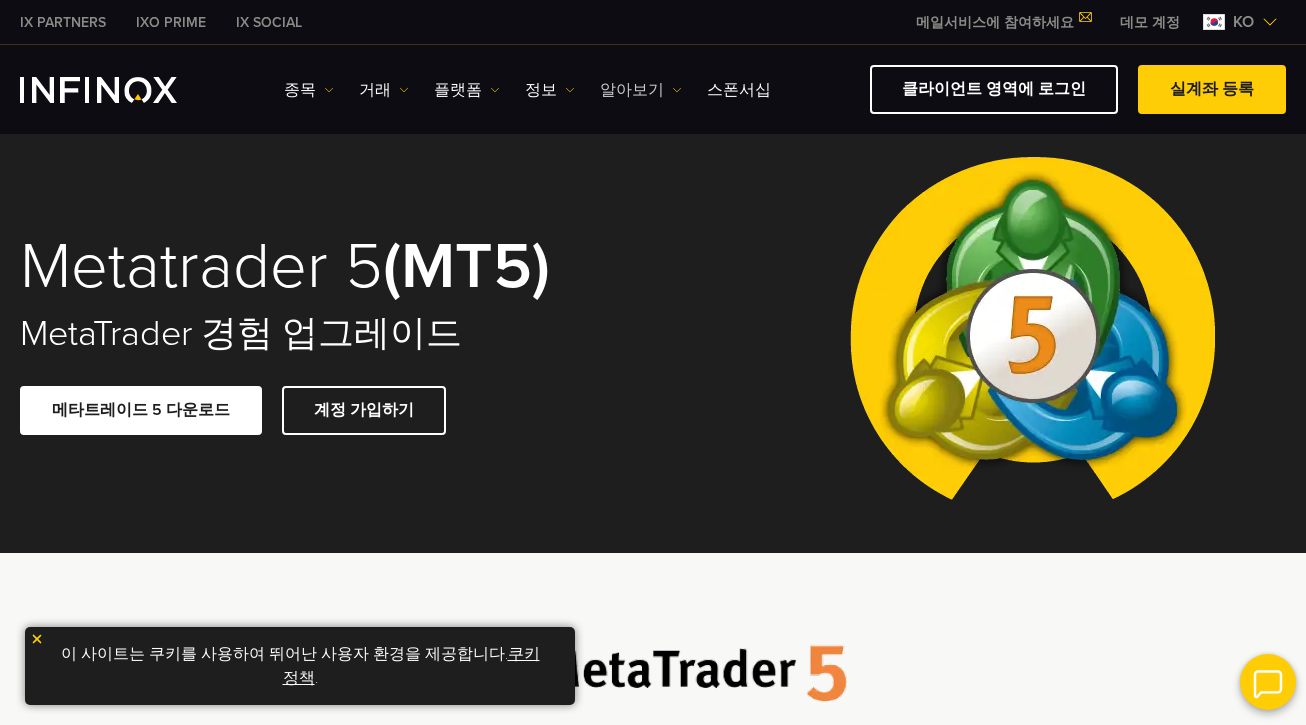 click on "알아보기" at bounding box center (641, 90) 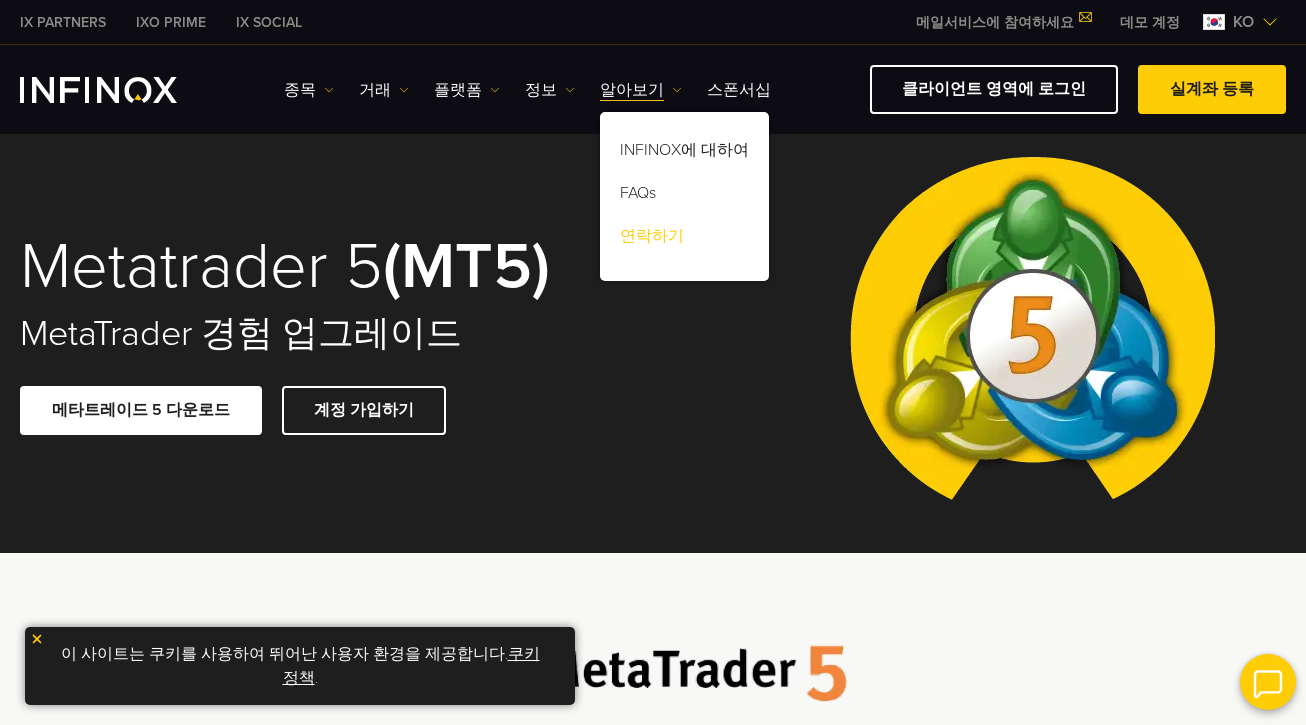 click on "연락하기" at bounding box center [684, 239] 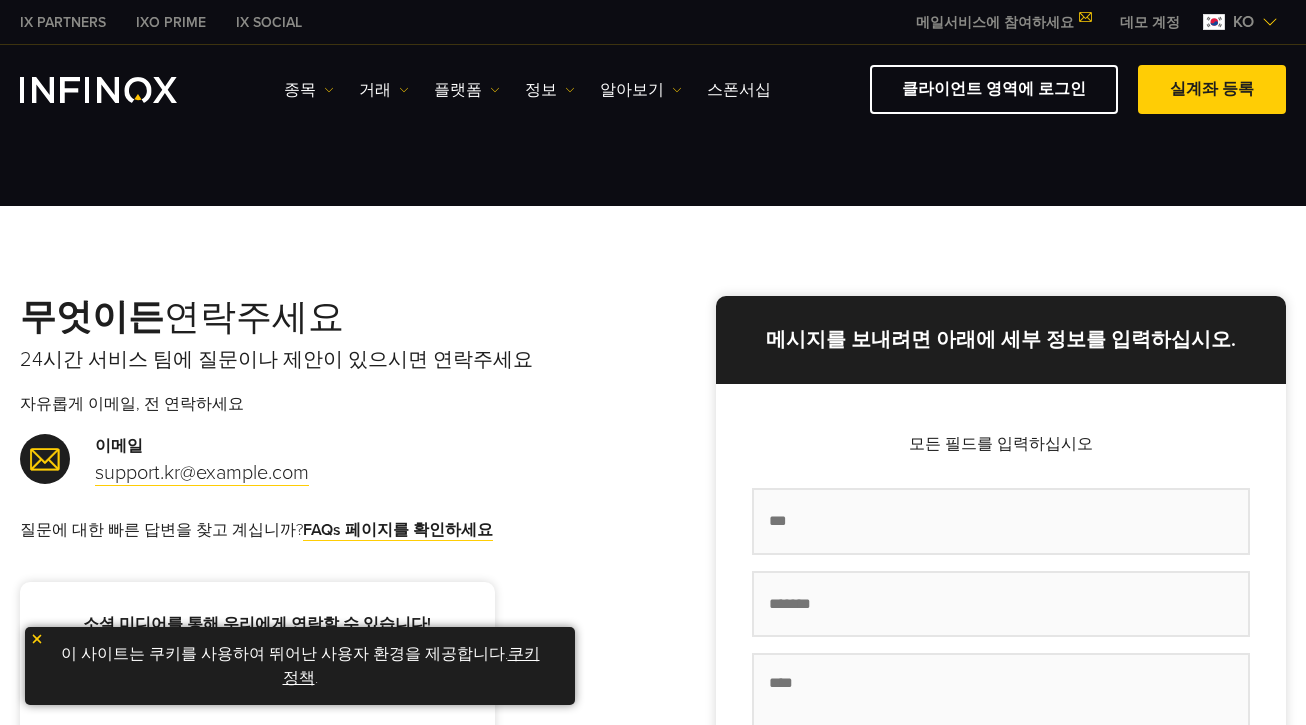 scroll, scrollTop: 0, scrollLeft: 0, axis: both 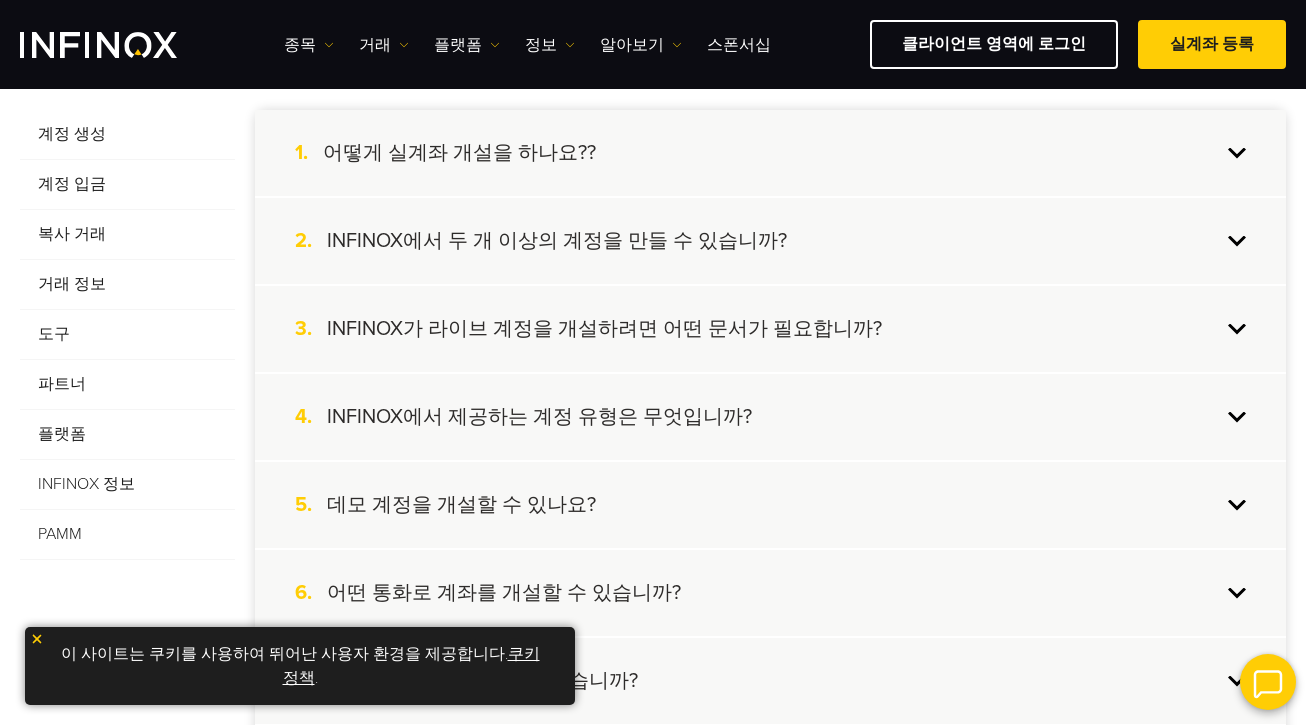 click on "계정 입금" at bounding box center (127, 185) 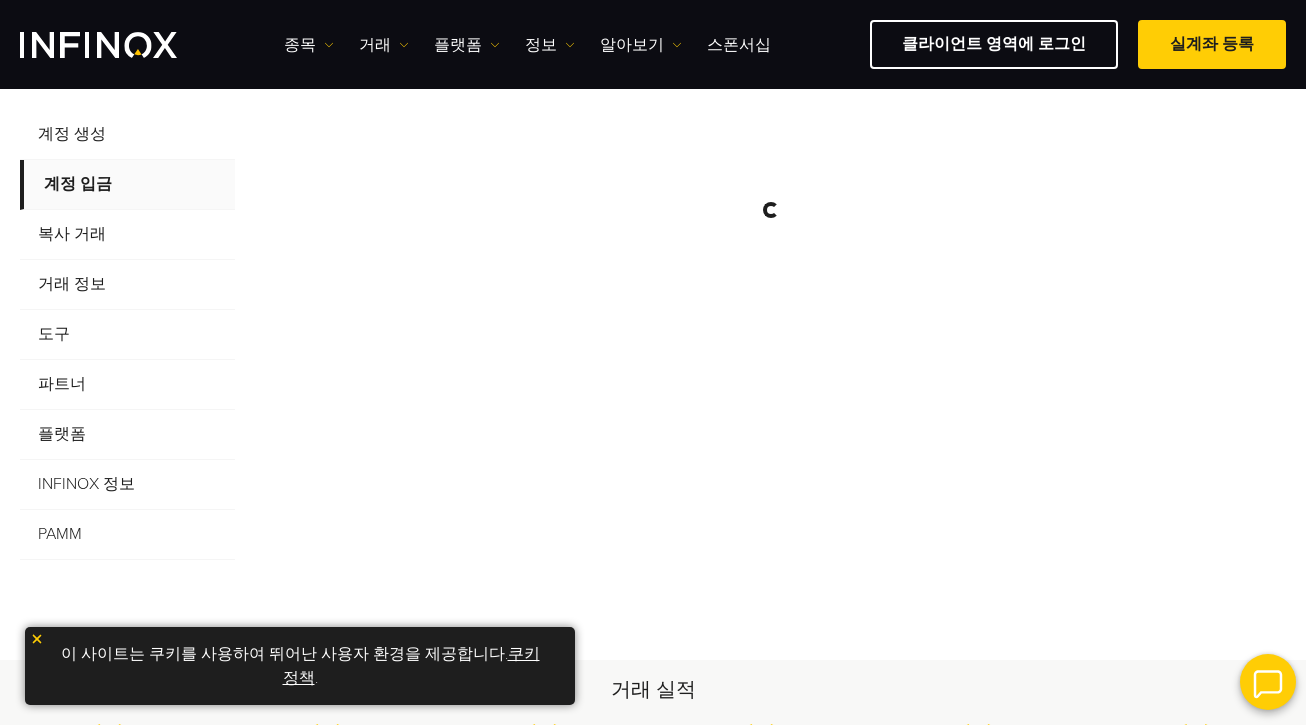 click on "계정 입금" at bounding box center [127, 185] 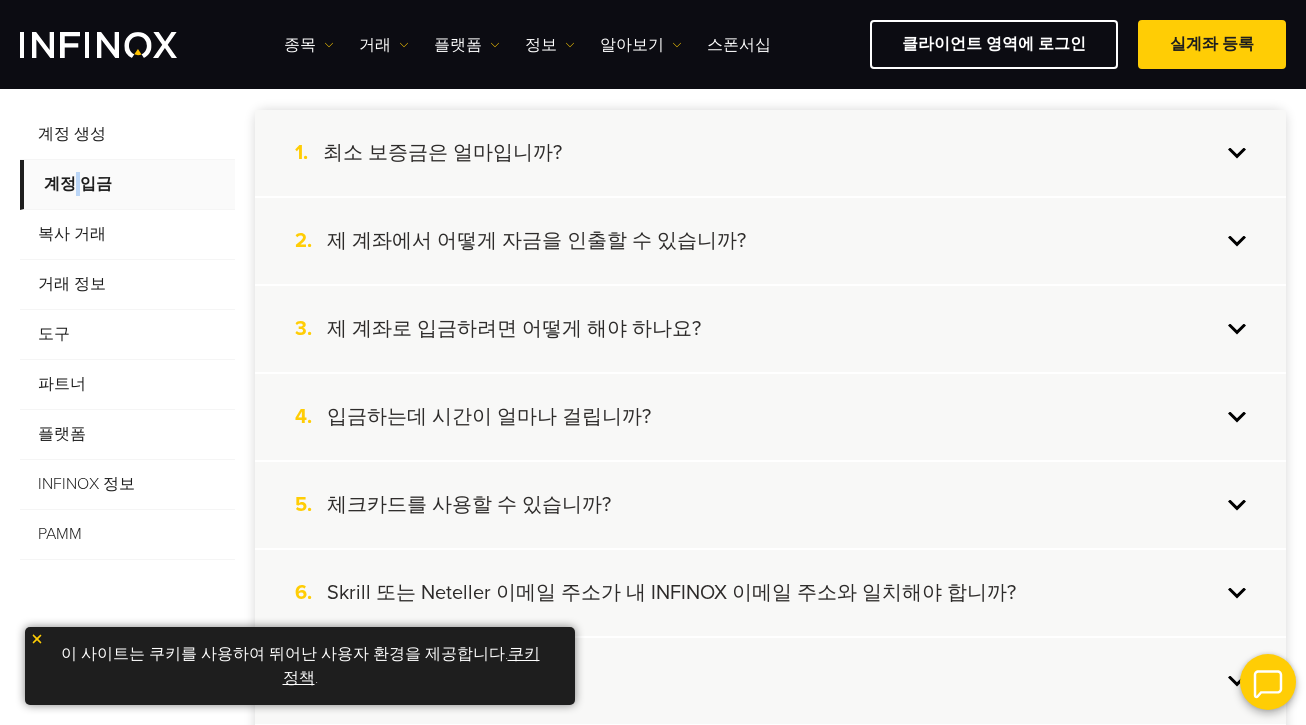 click on "3. 제 계좌로 입금하려면 어떻게 해야 하나요?" at bounding box center [770, 329] 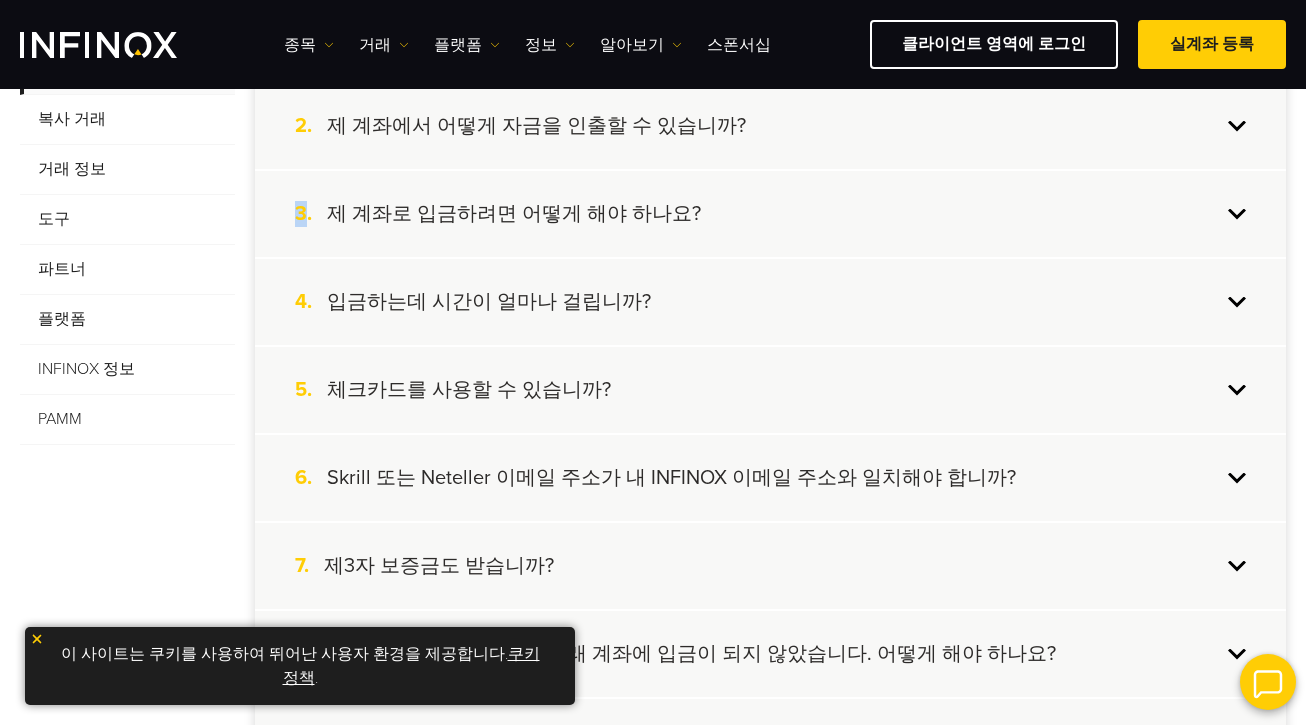 scroll, scrollTop: 458, scrollLeft: 0, axis: vertical 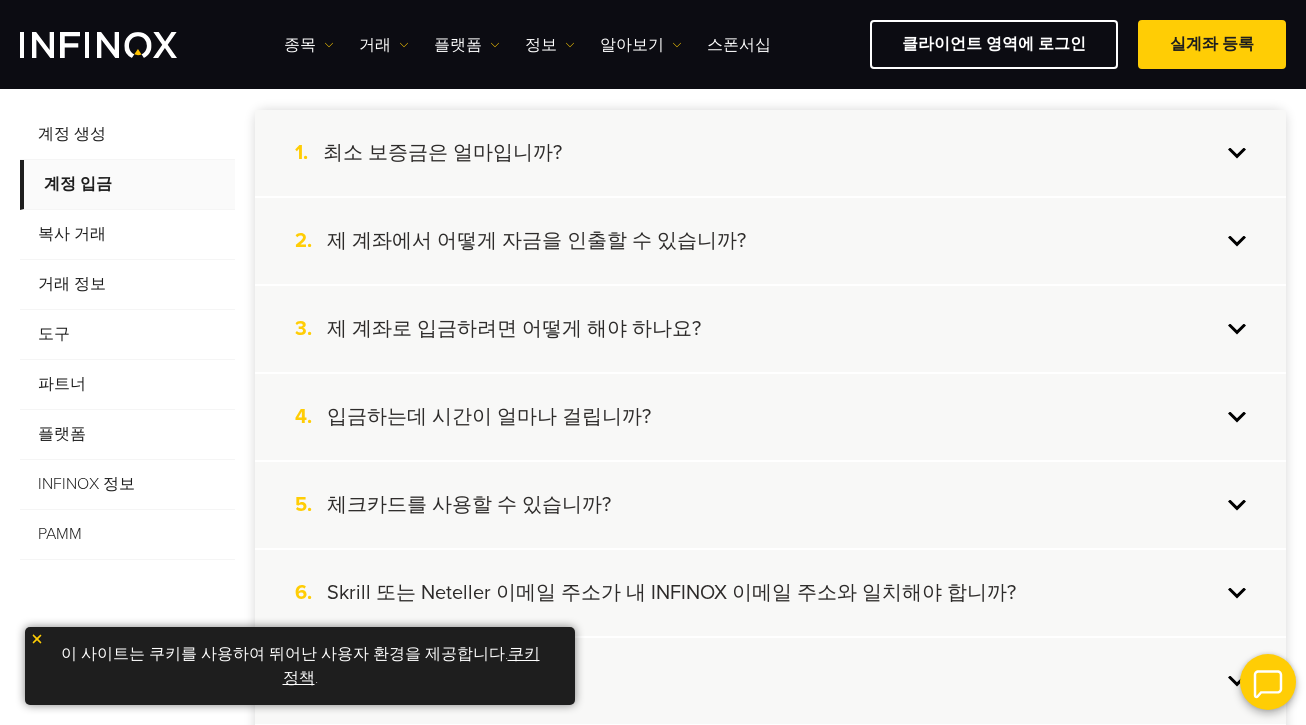 click on "3. 제 계좌로 입금하려면 어떻게 해야 하나요?" at bounding box center [770, 329] 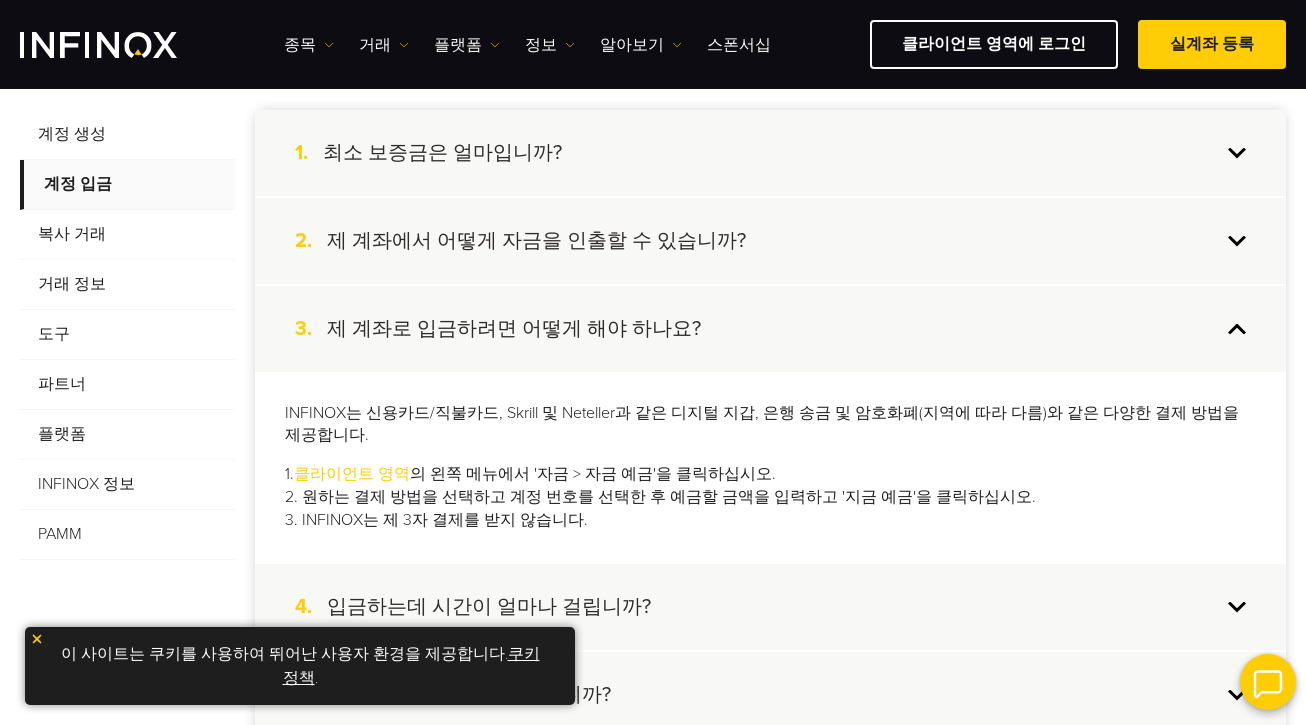 scroll, scrollTop: 0, scrollLeft: 0, axis: both 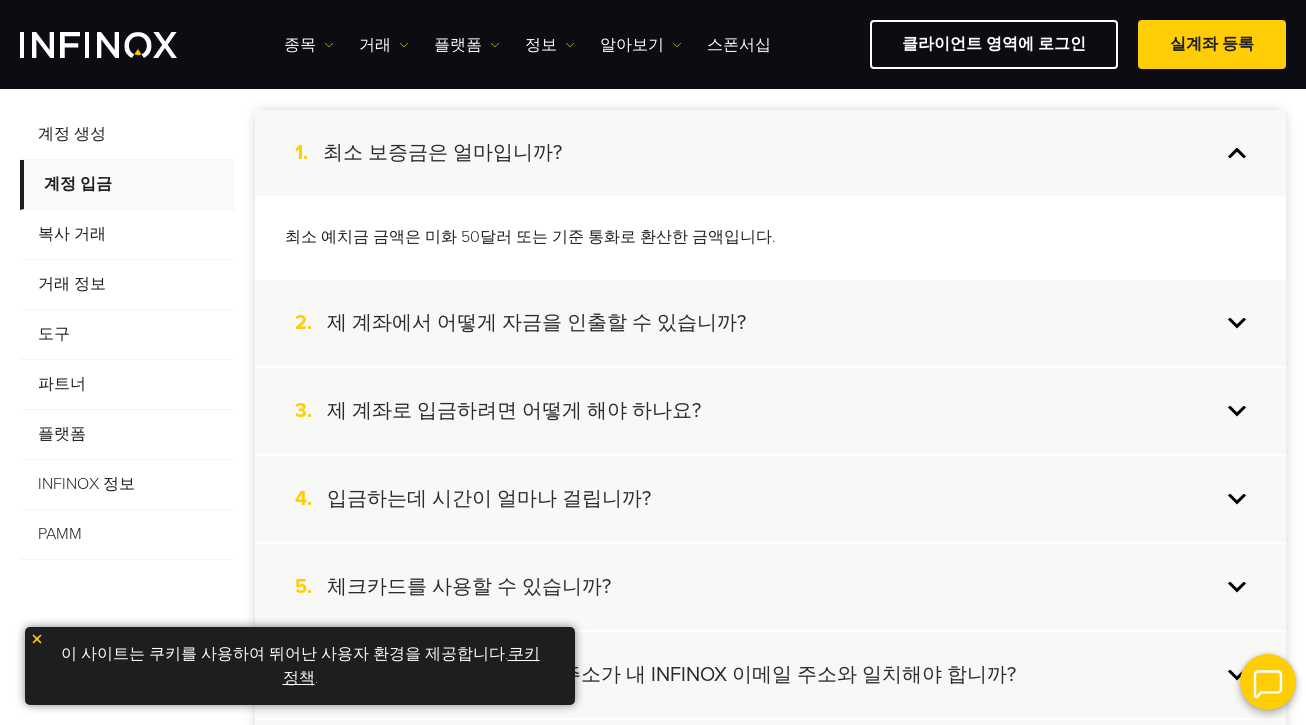 click on "2. 제 계좌에서 어떻게 자금을 인출할 수 있습니까?" at bounding box center (770, 323) 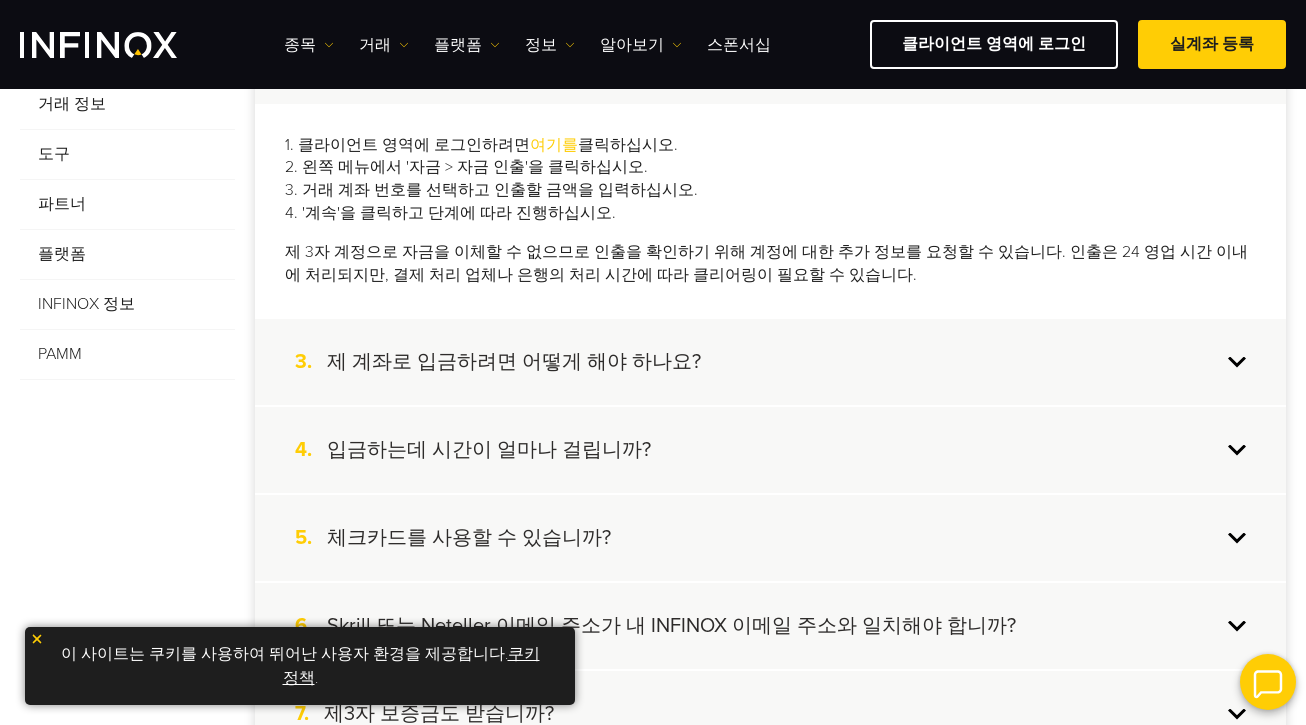 scroll, scrollTop: 658, scrollLeft: 0, axis: vertical 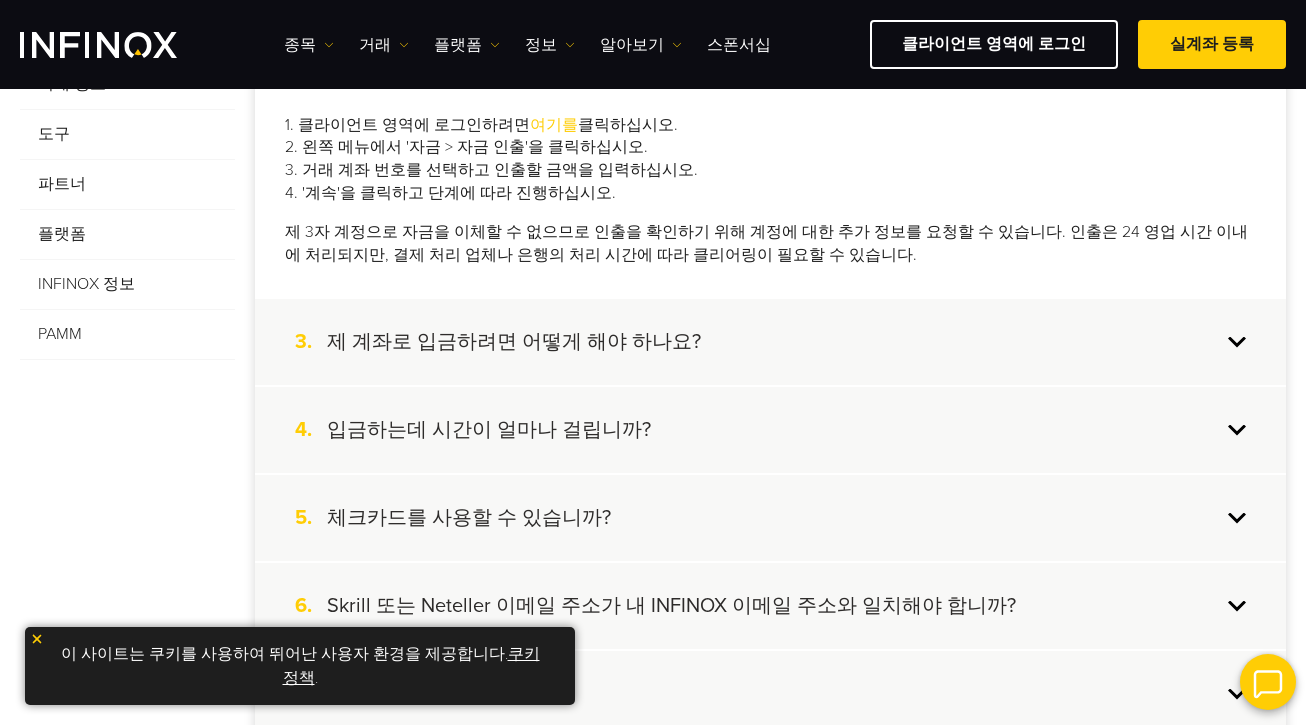 click on "3. 제 계좌로 입금하려면 어떻게 해야 하나요?" at bounding box center [770, 342] 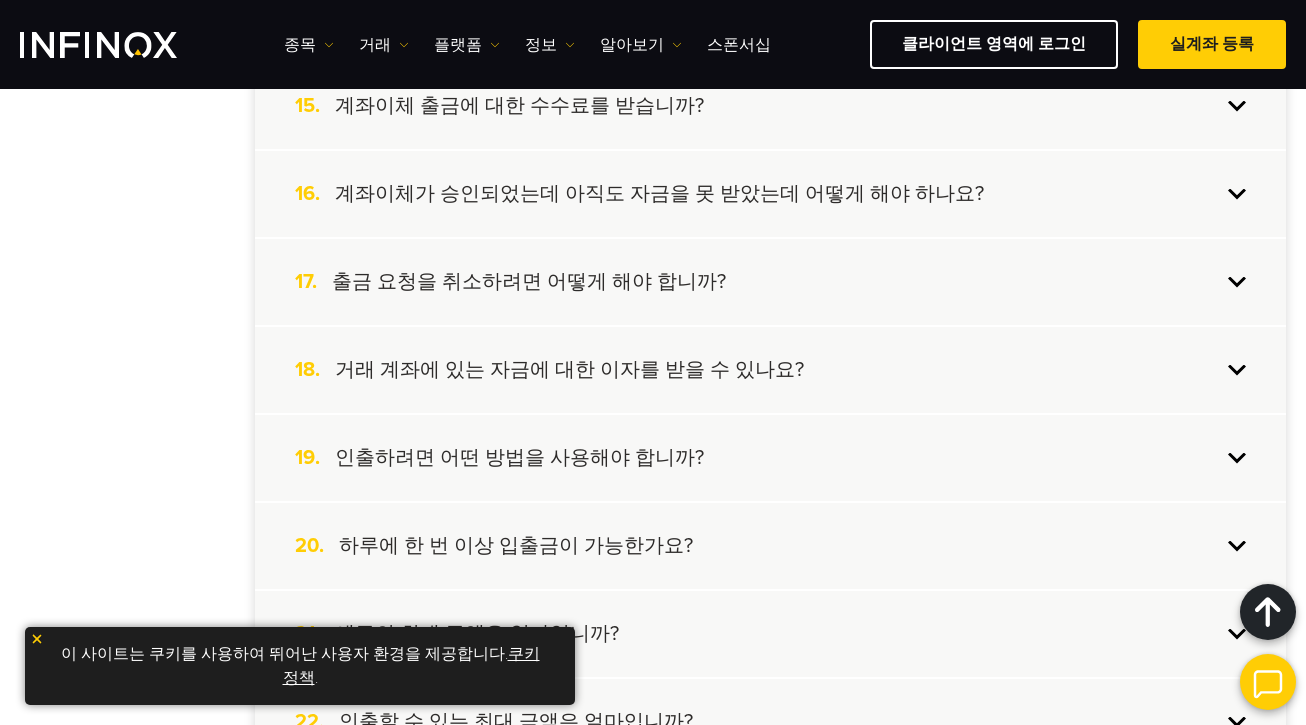 scroll, scrollTop: 2158, scrollLeft: 0, axis: vertical 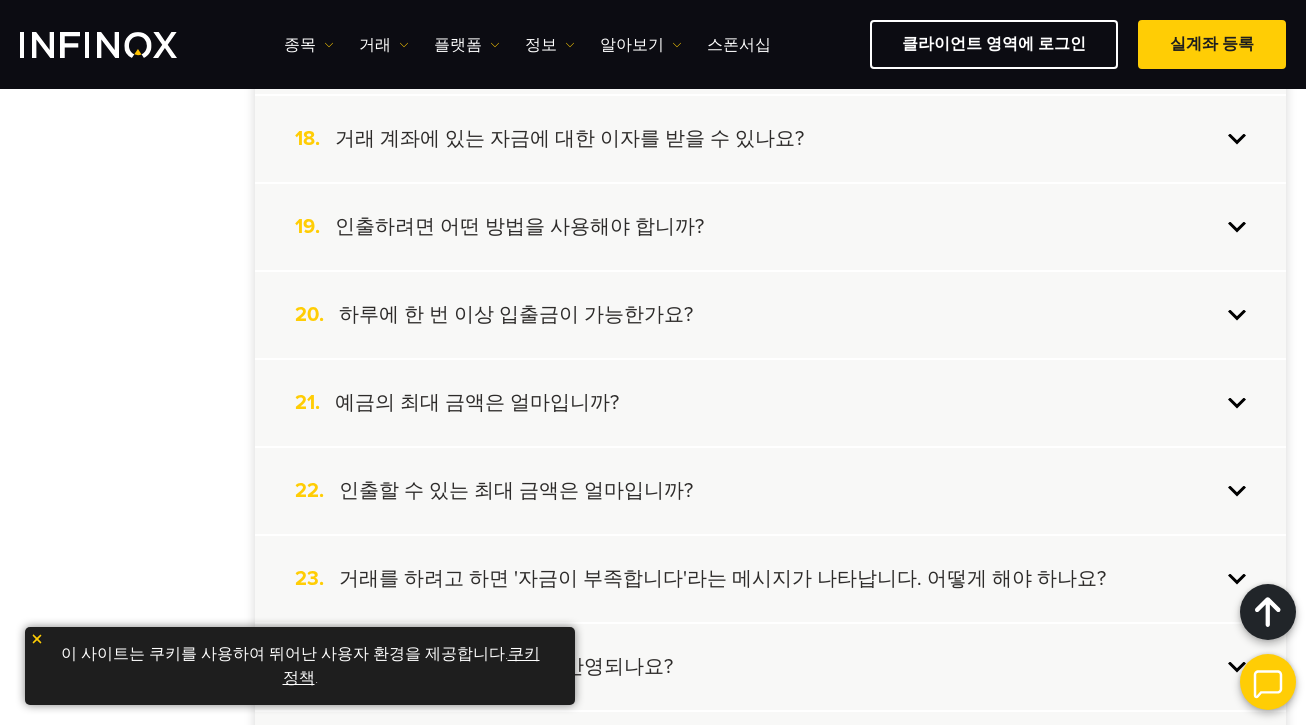 click on "20. 하루에 한 번 이상 입출금이 가능한가요?" at bounding box center [770, 315] 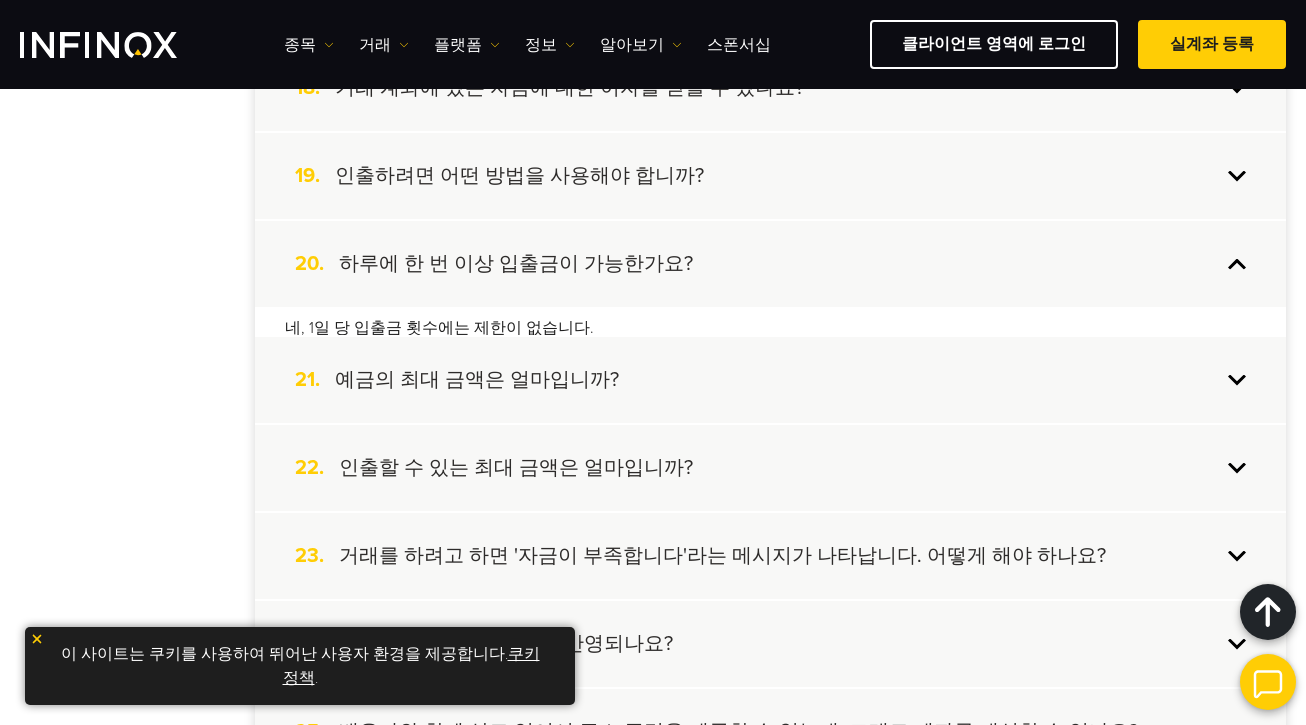 scroll, scrollTop: 1968, scrollLeft: 0, axis: vertical 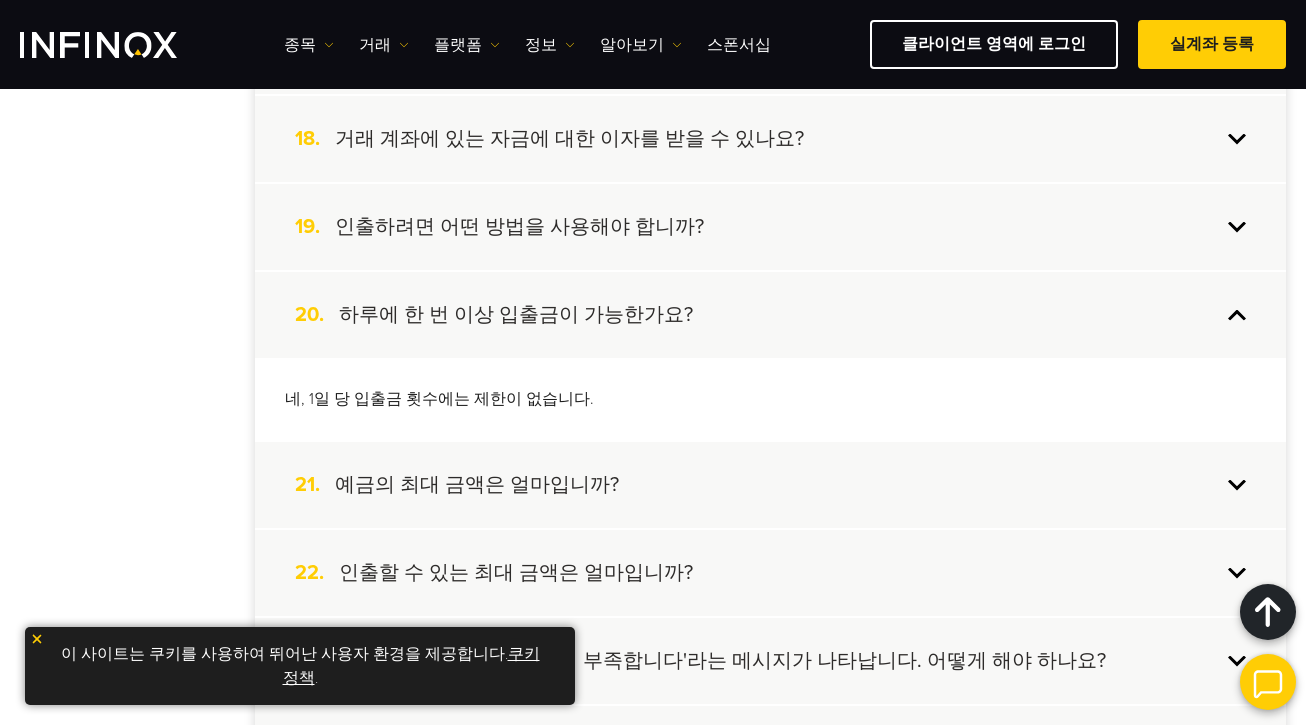 click on "21. 예금의 최대 금액은 얼마입니까?" at bounding box center (770, 485) 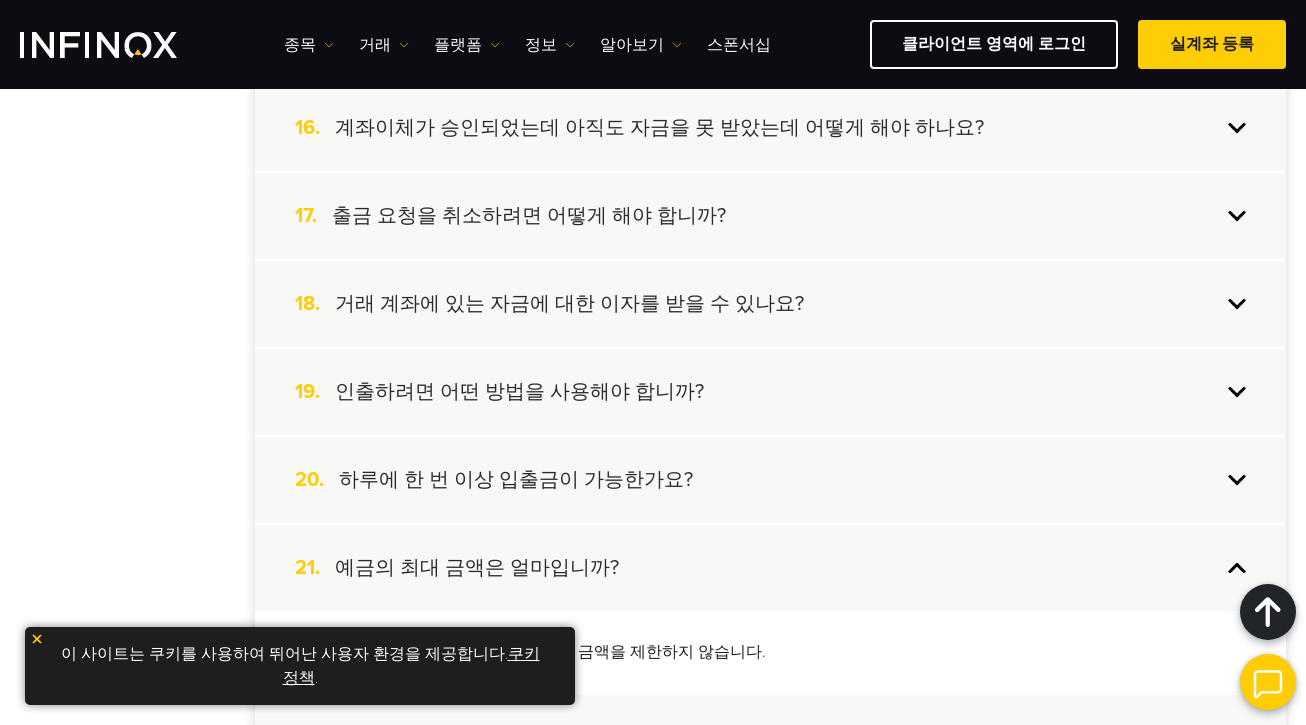 scroll, scrollTop: 1768, scrollLeft: 0, axis: vertical 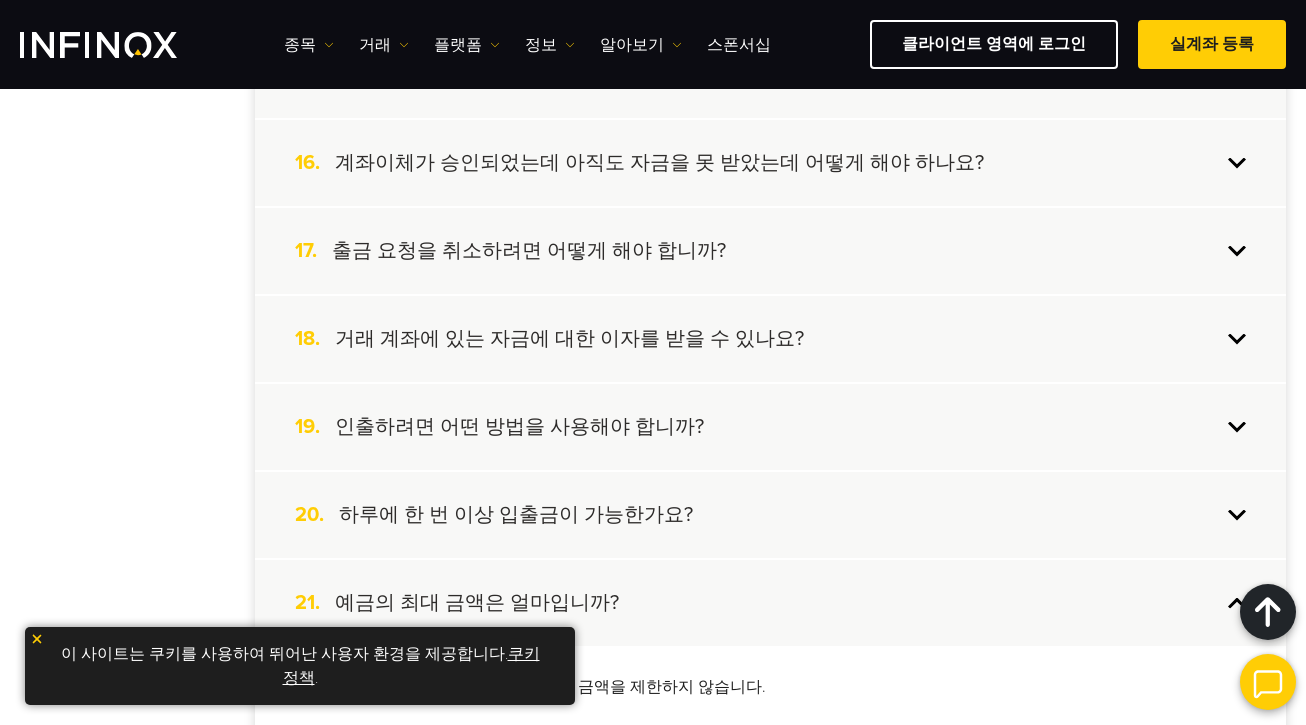 click on "19. 인출하려면 어떤 방법을 사용해야 합니까?" at bounding box center (770, 427) 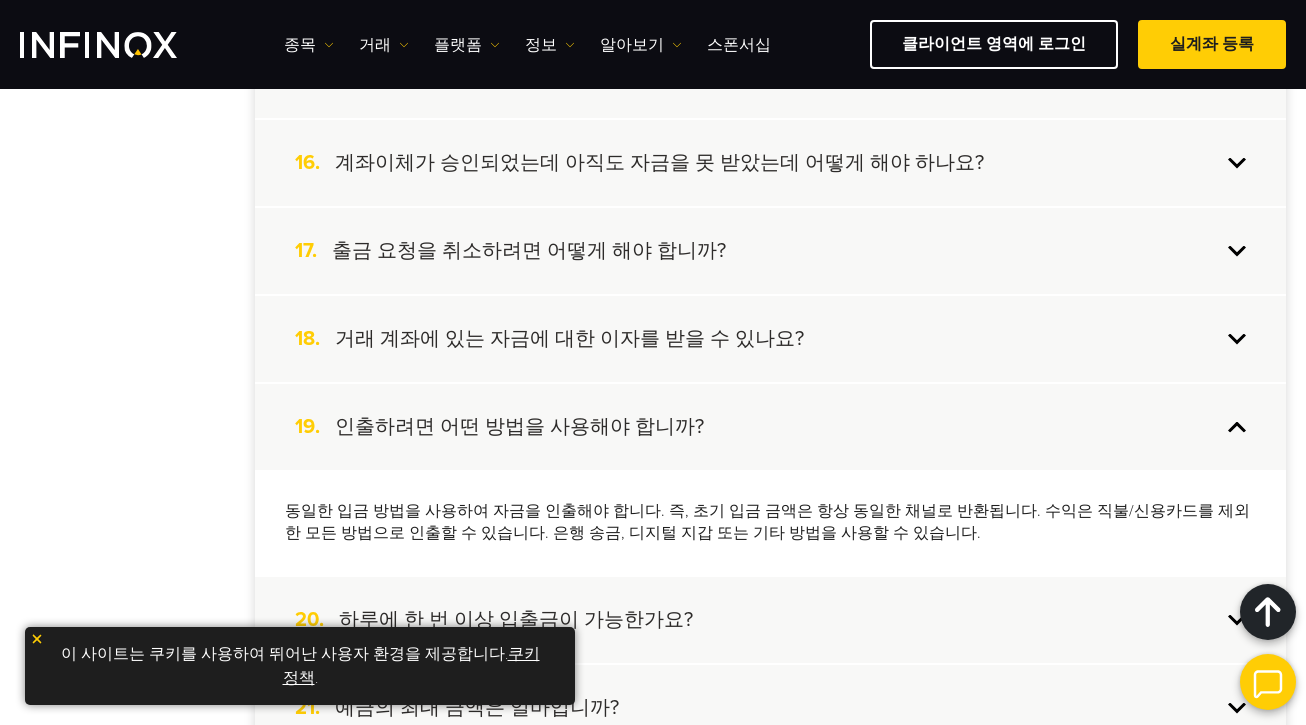 scroll, scrollTop: 0, scrollLeft: 0, axis: both 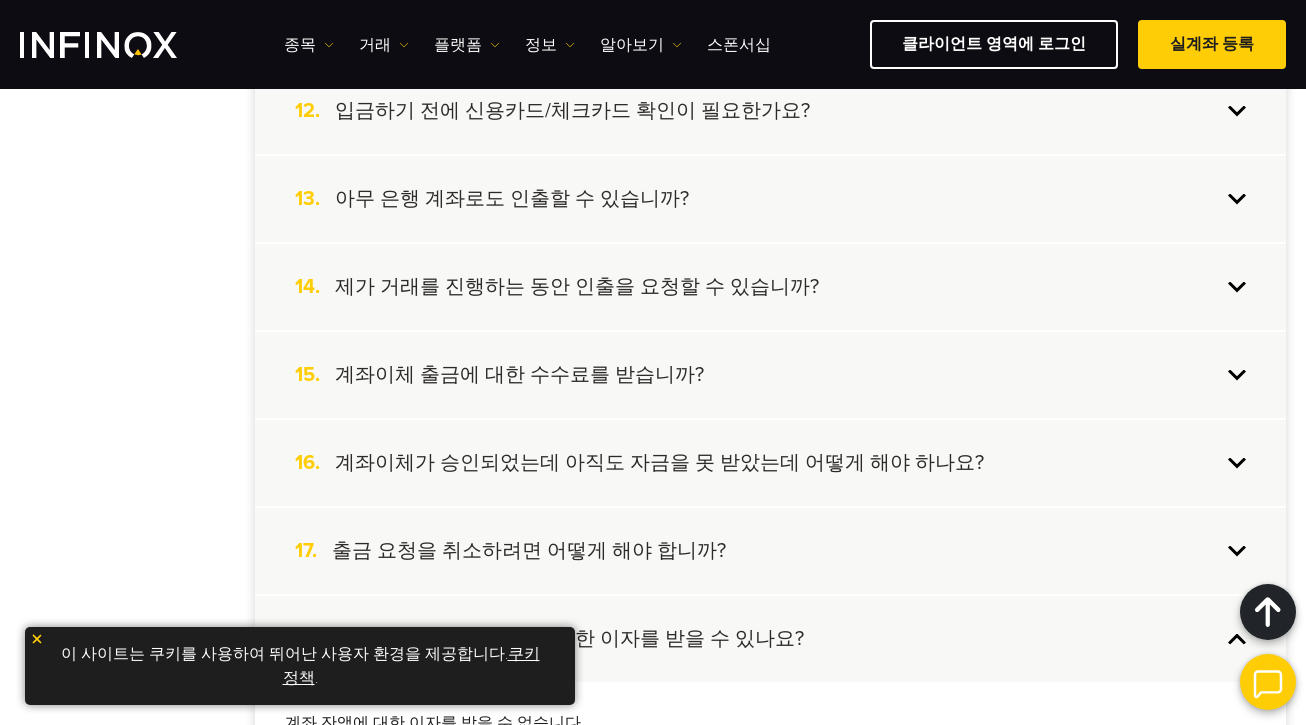 click on "16. 계좌이체가 승인되었는데 아직도 자금을 못 받았는데 어떻게 해야 하나요?" at bounding box center [770, 463] 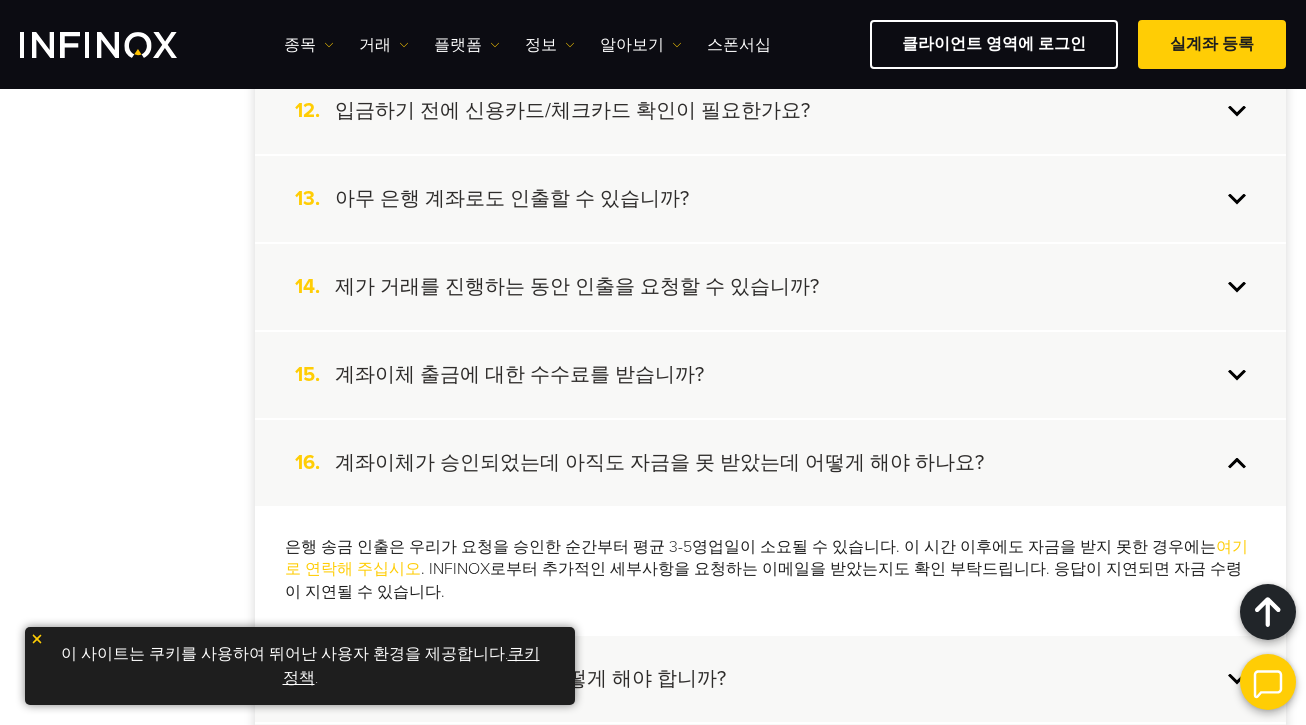 click on "여기로 연락해 주십시오" at bounding box center [766, 558] 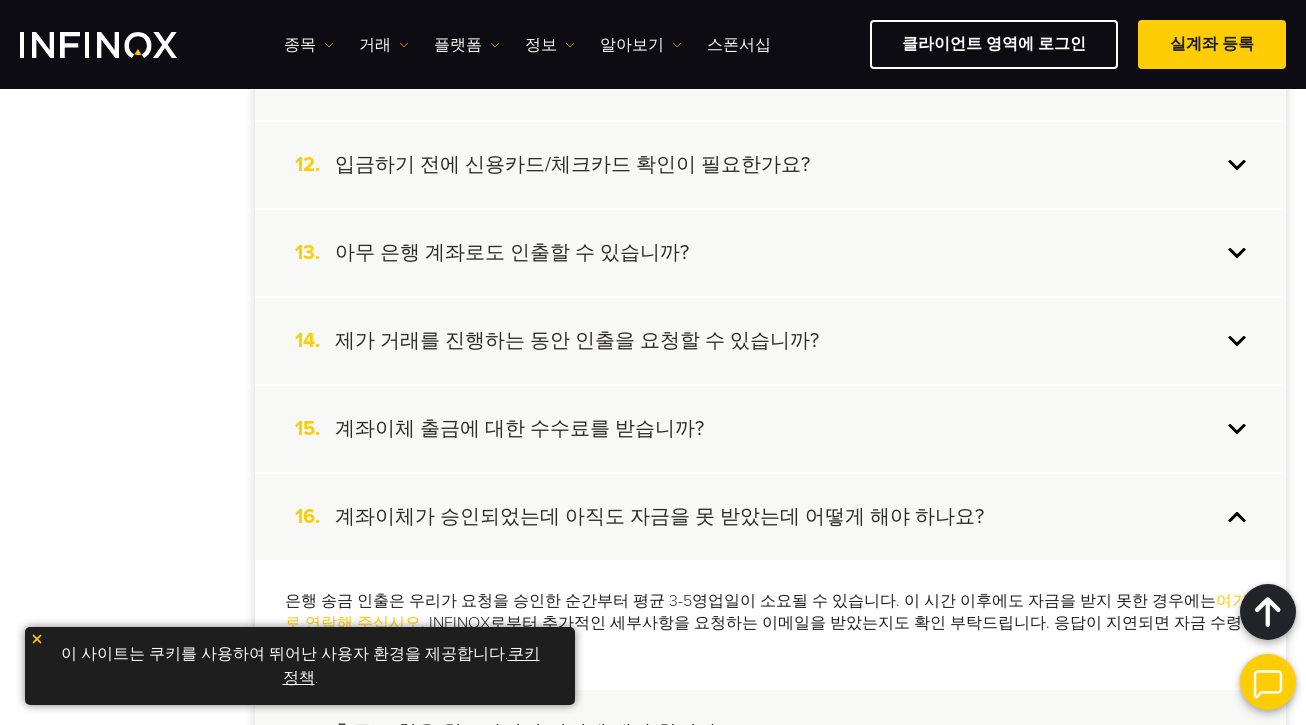 scroll, scrollTop: 1368, scrollLeft: 0, axis: vertical 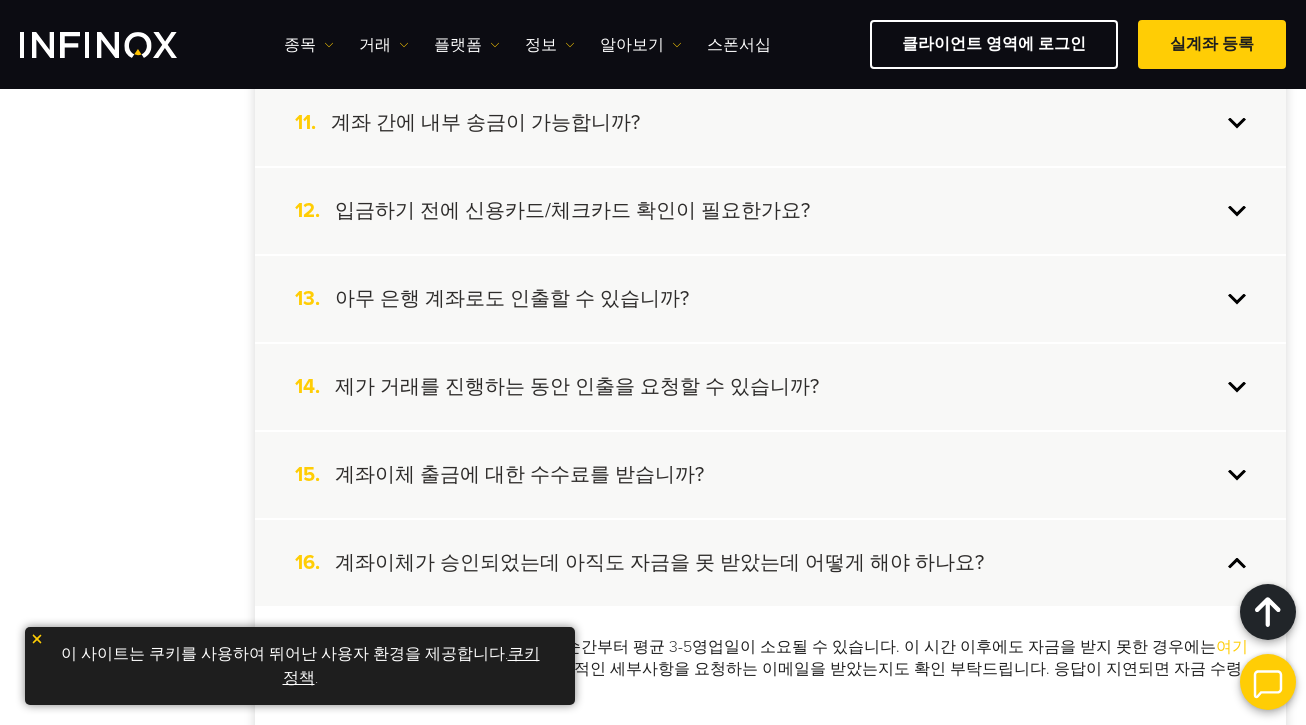 click on "13. 아무 은행 계좌로도 인출할 수 있습니까?" at bounding box center [770, 299] 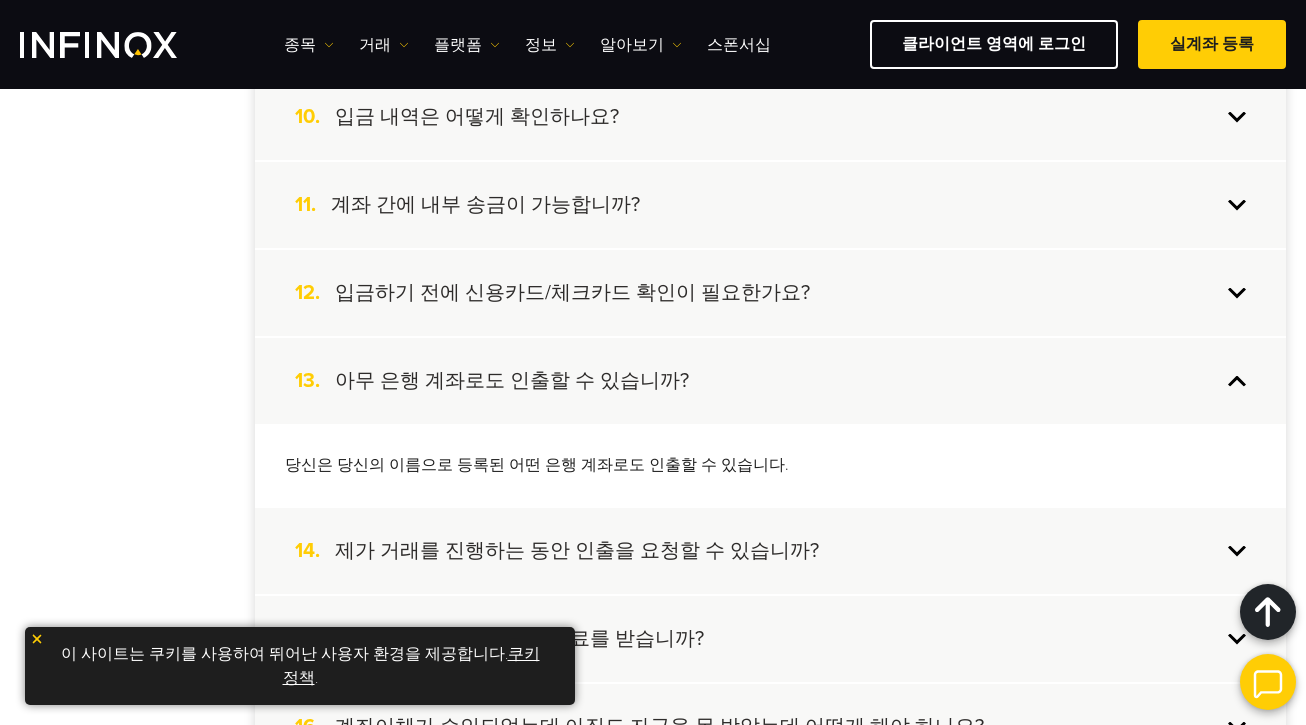 scroll, scrollTop: 1168, scrollLeft: 0, axis: vertical 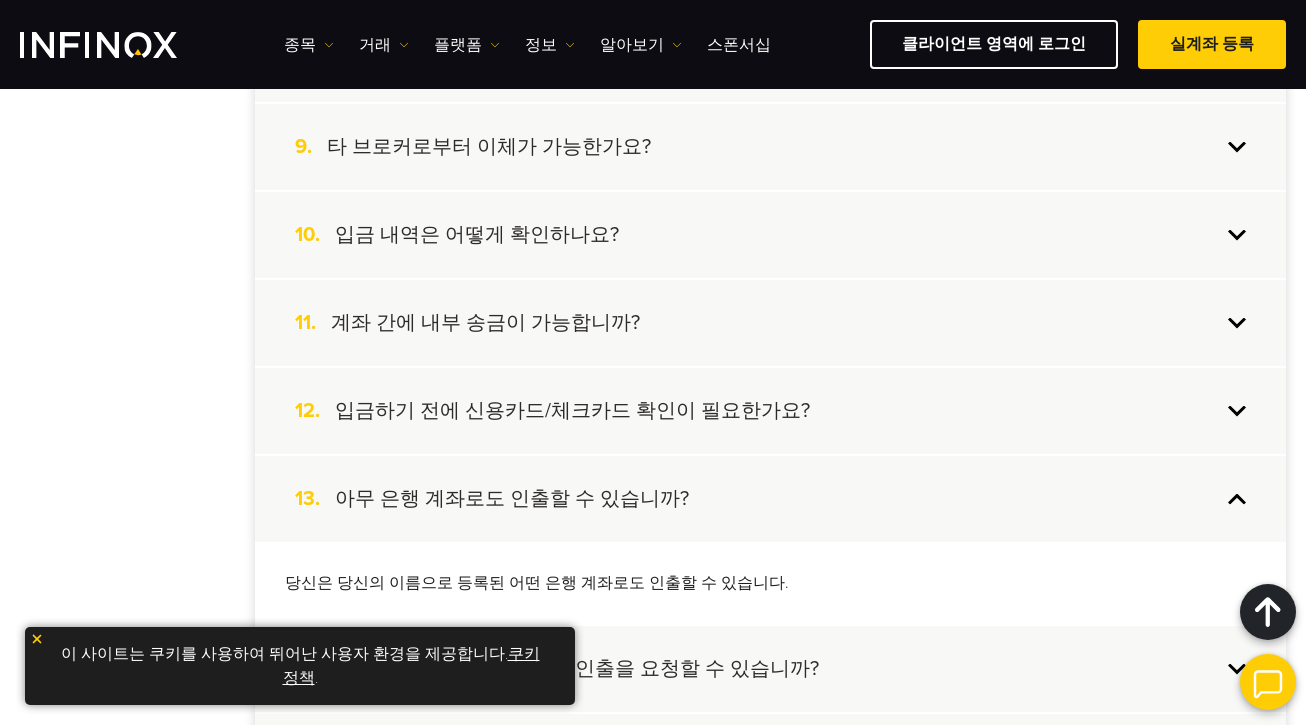 click on "10. 입금 내역은 어떻게 확인하나요?" at bounding box center (770, 235) 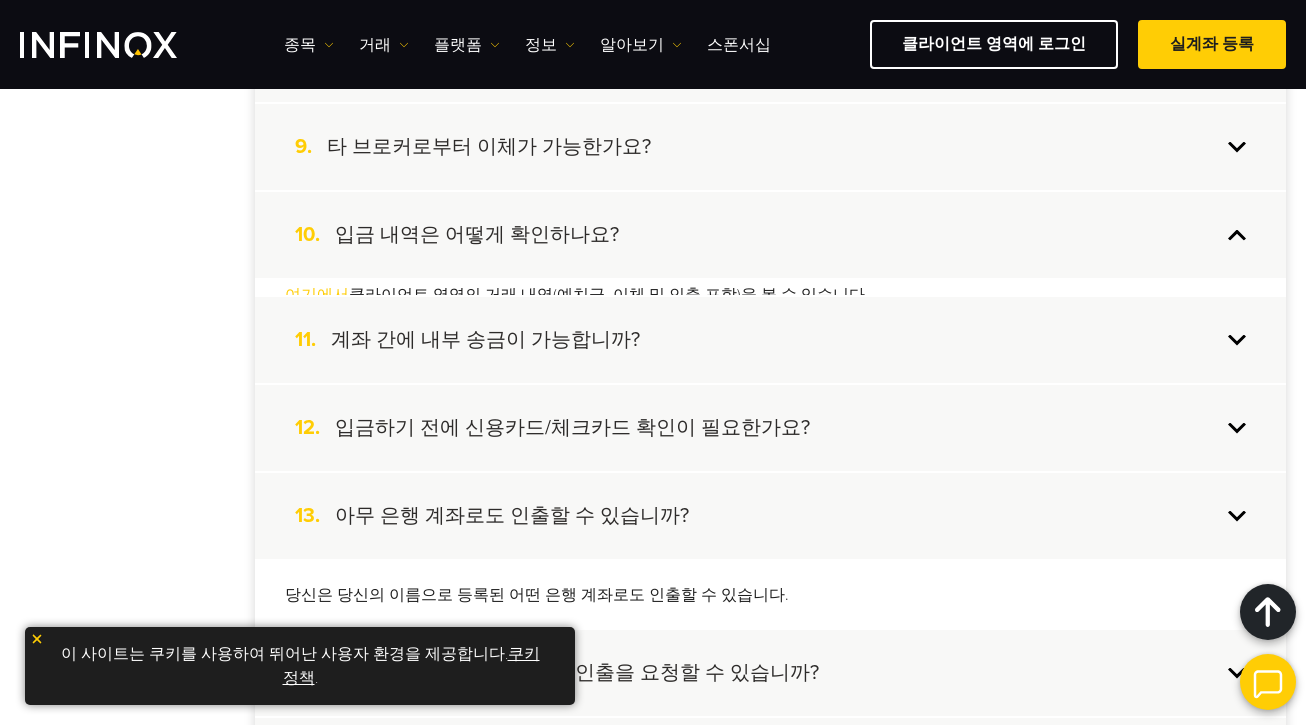 click on "10. 입금 내역은 어떻게 확인하나요?" at bounding box center [770, 235] 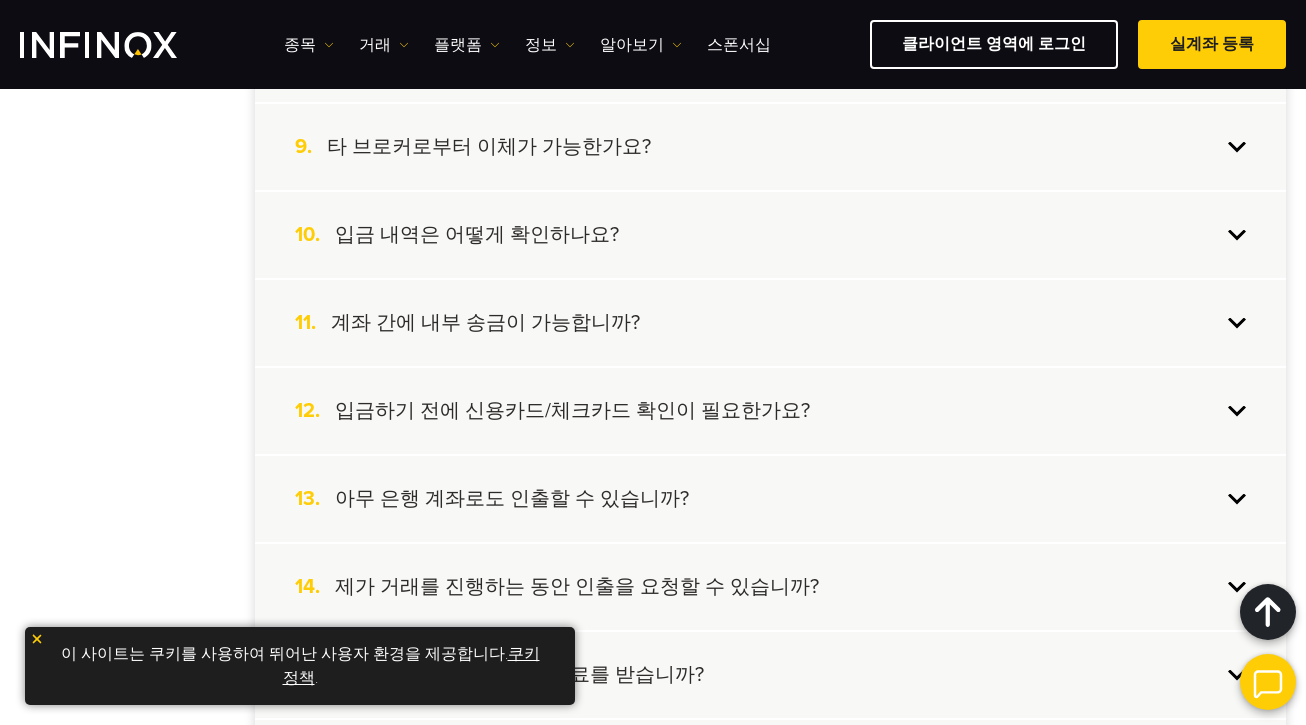 click on "10. 입금 내역은 어떻게 확인하나요?" at bounding box center [770, 235] 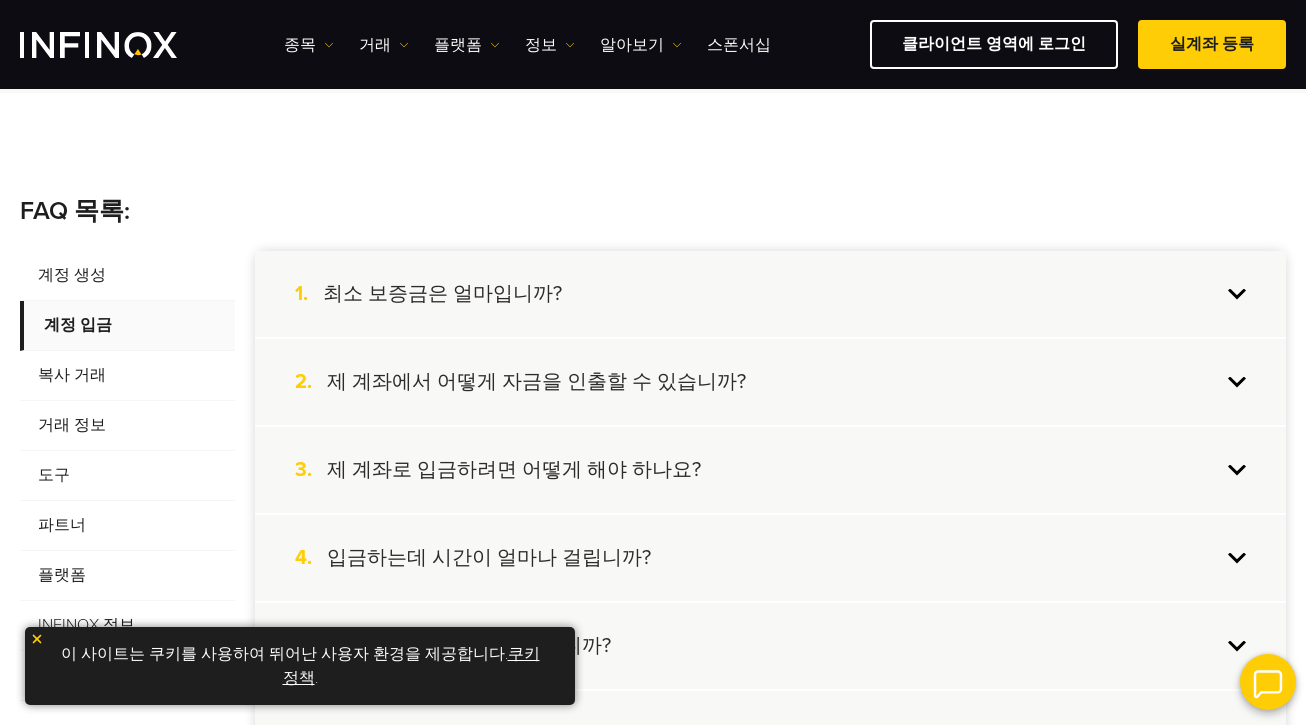 scroll, scrollTop: 268, scrollLeft: 0, axis: vertical 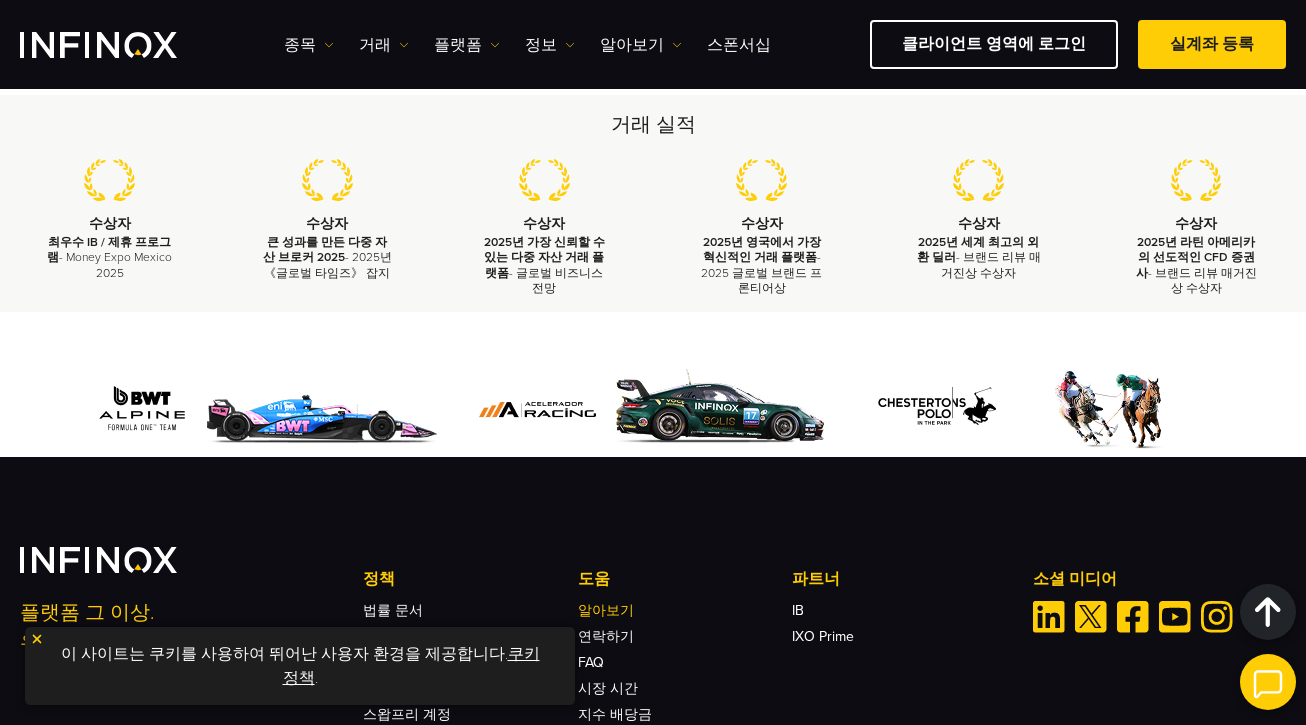 click on "알아보기" at bounding box center [606, 610] 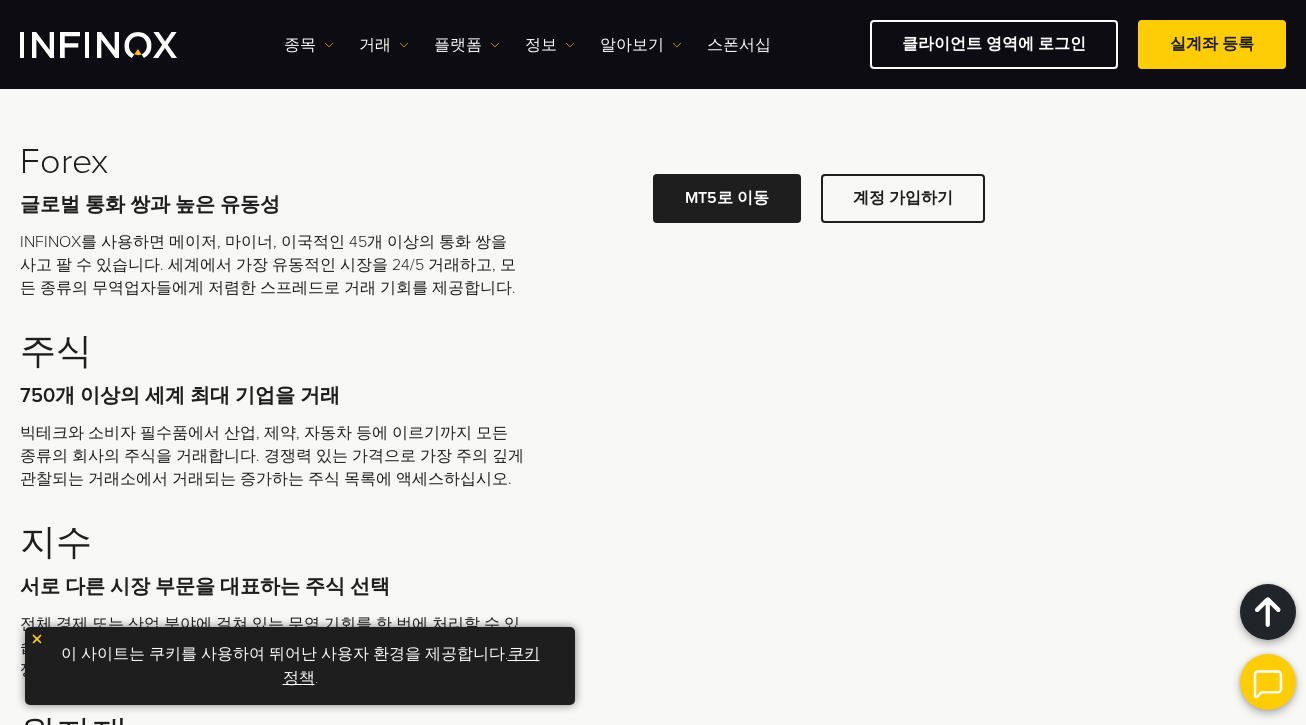 scroll, scrollTop: 5835, scrollLeft: 0, axis: vertical 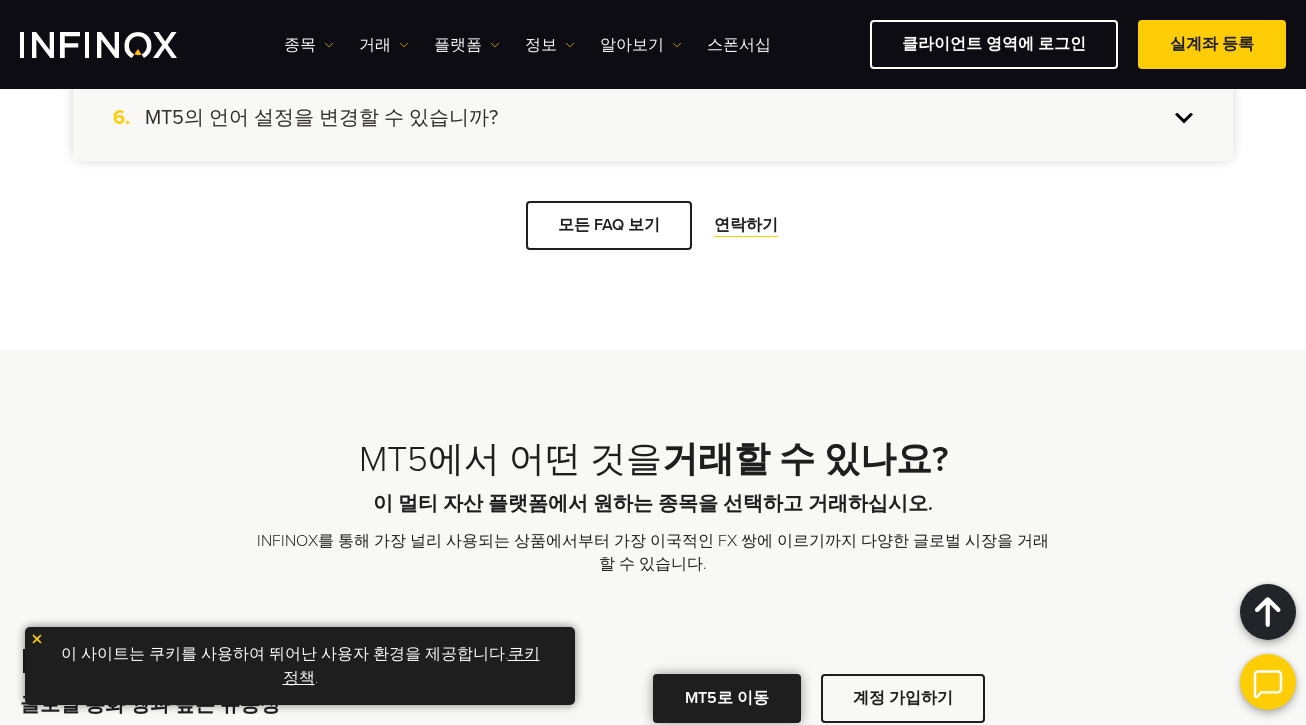 click at bounding box center [727, 698] 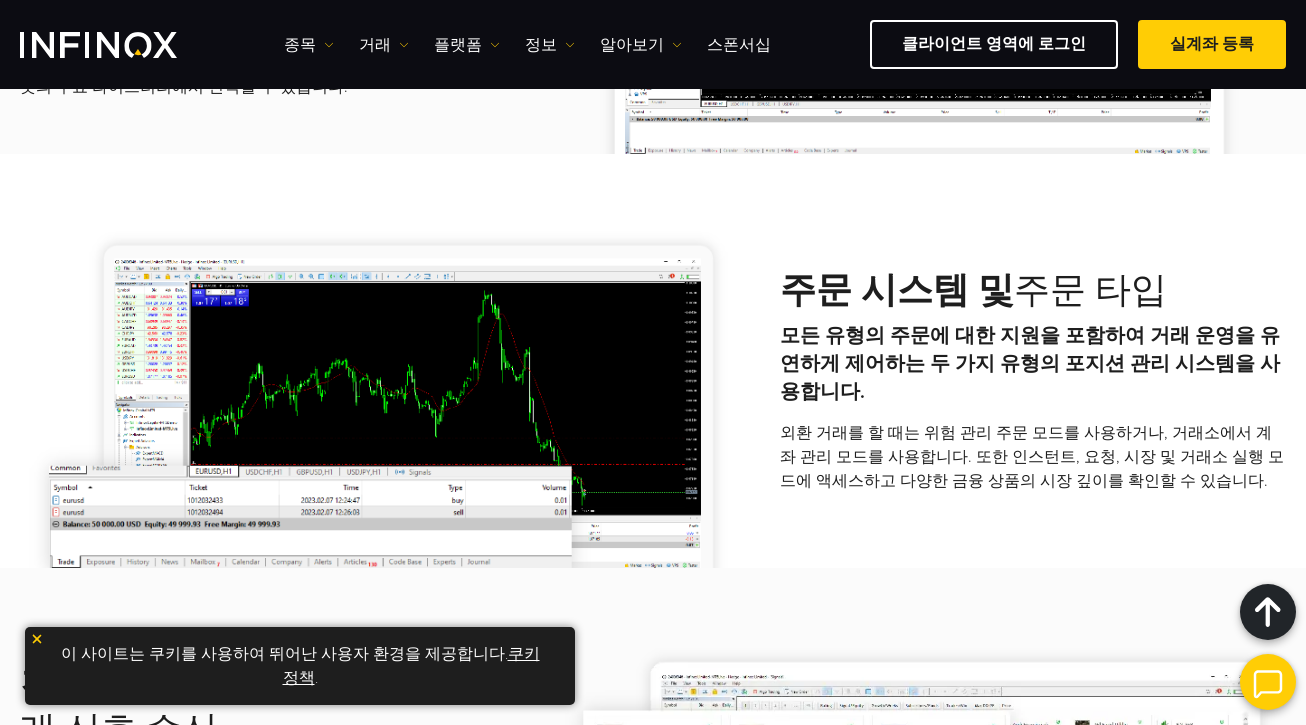 scroll, scrollTop: 2200, scrollLeft: 0, axis: vertical 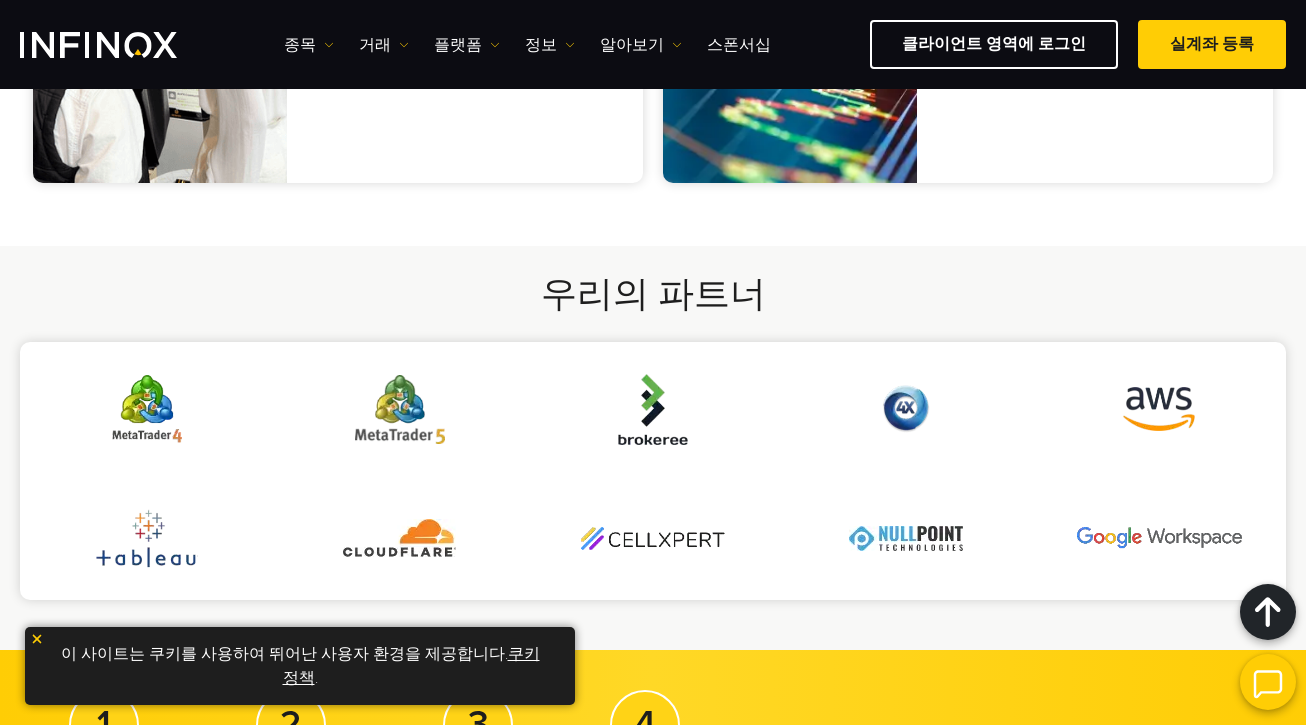 click at bounding box center [400, 409] 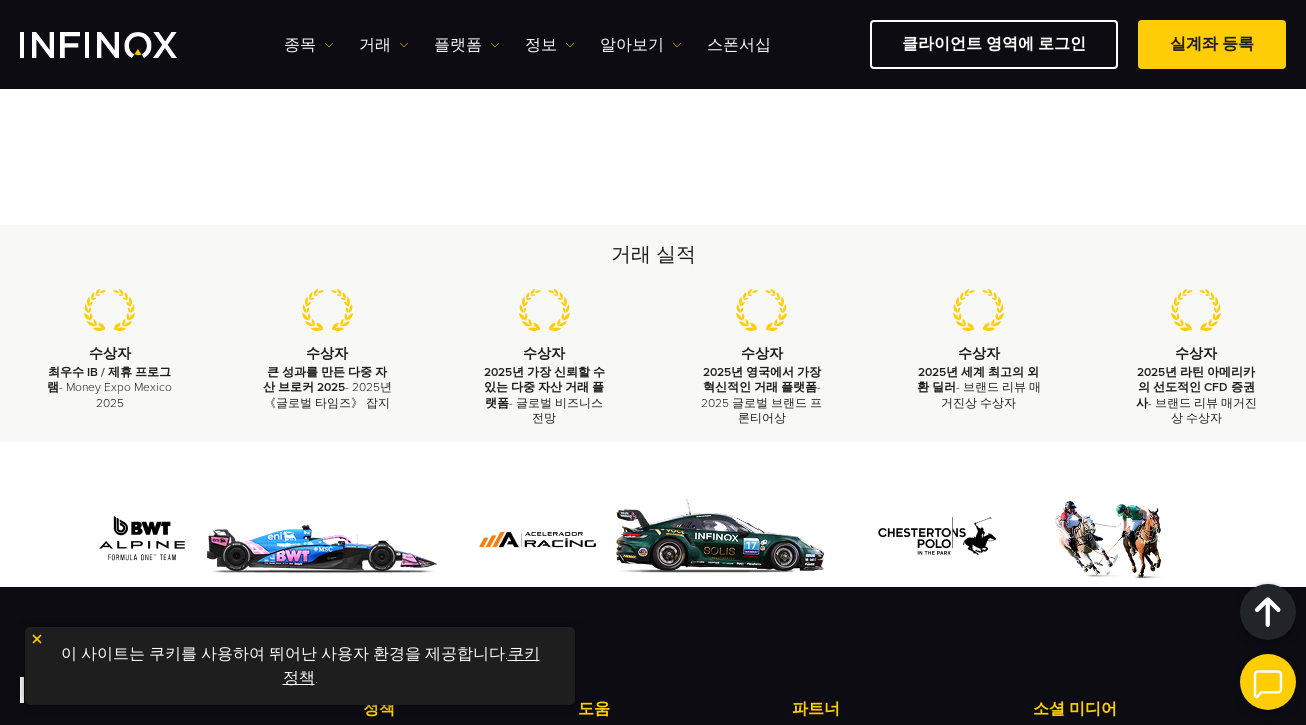 scroll, scrollTop: 7115, scrollLeft: 0, axis: vertical 